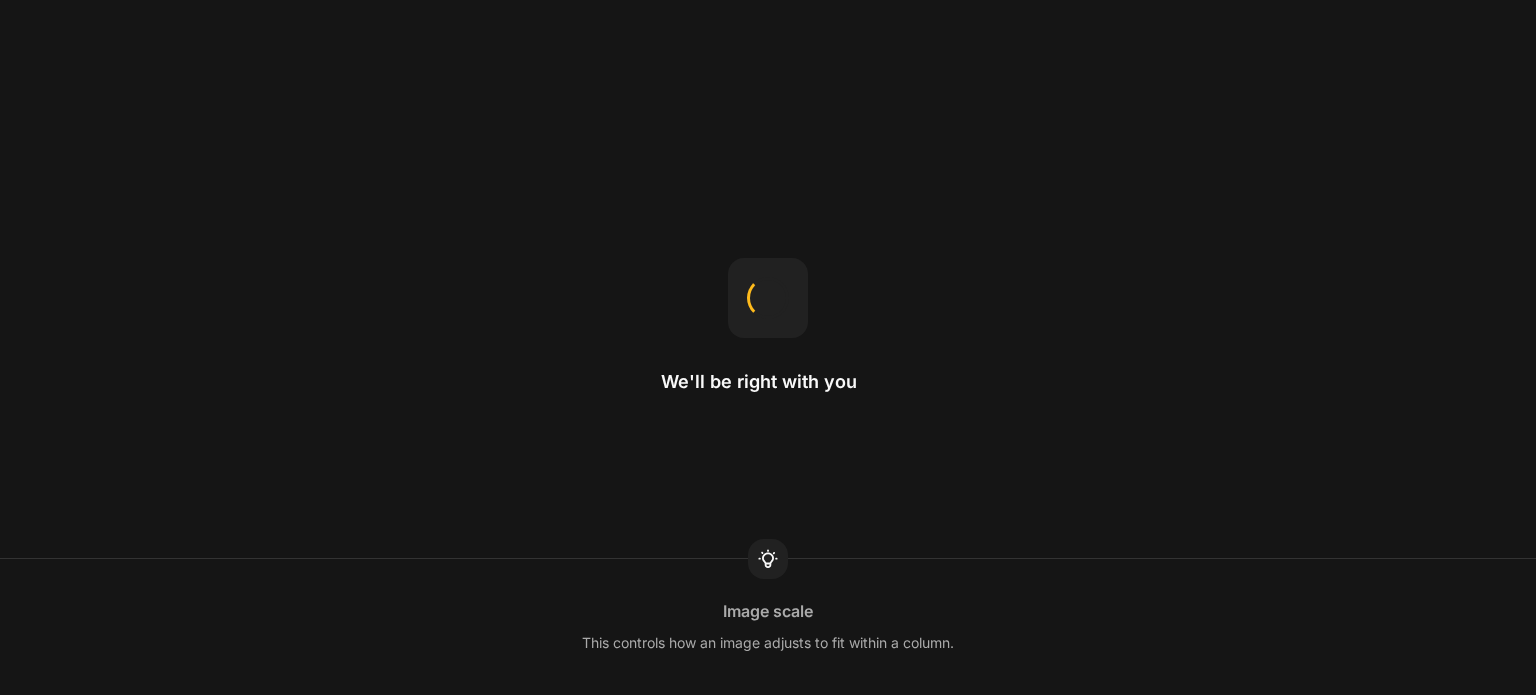 scroll, scrollTop: 0, scrollLeft: 0, axis: both 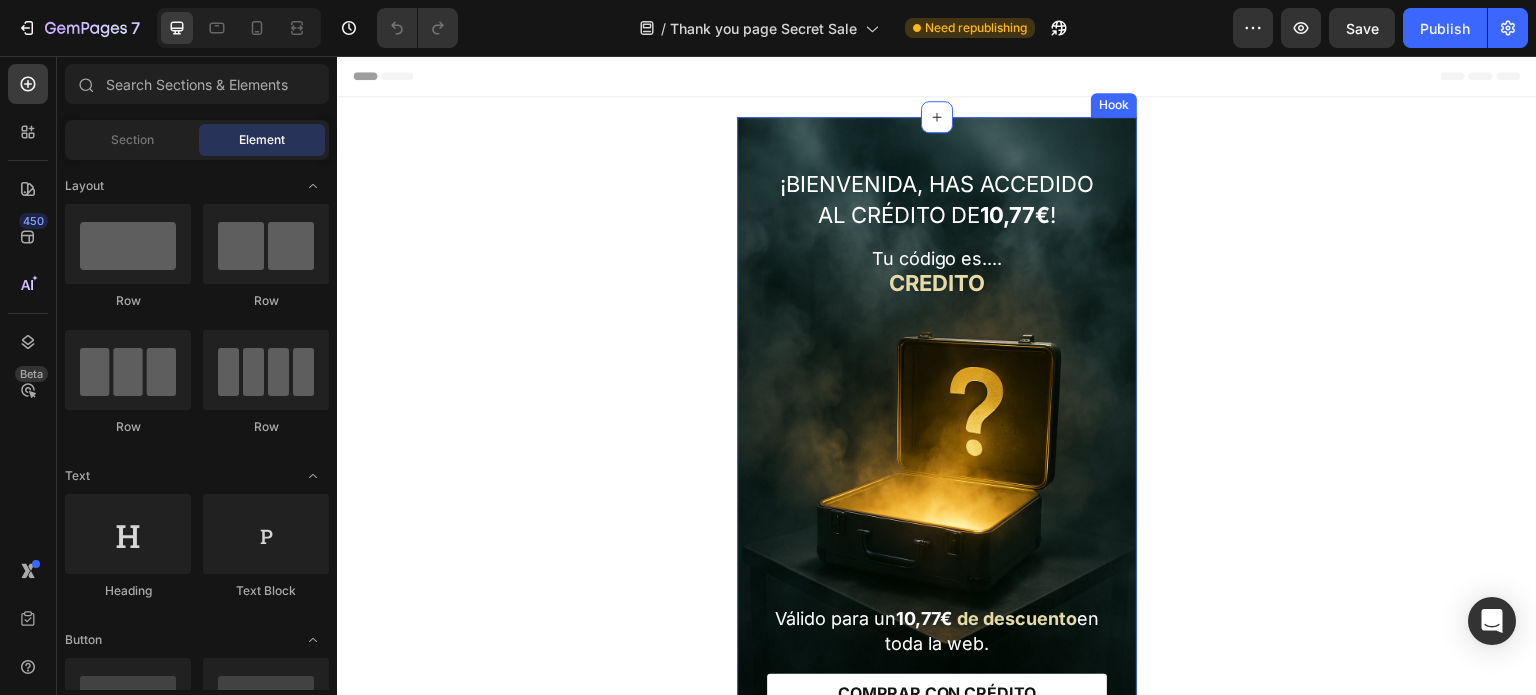 click on "¡Bienvenida, has accedido aL CRÉDITO DE 10,77€ ! Text Block Tu código es.... CREDITO Text Block Row Válido para un 10,77€ de descuento en toda la web. Text Block COMPRAR CON CRÉDITO Button" at bounding box center [937, 440] 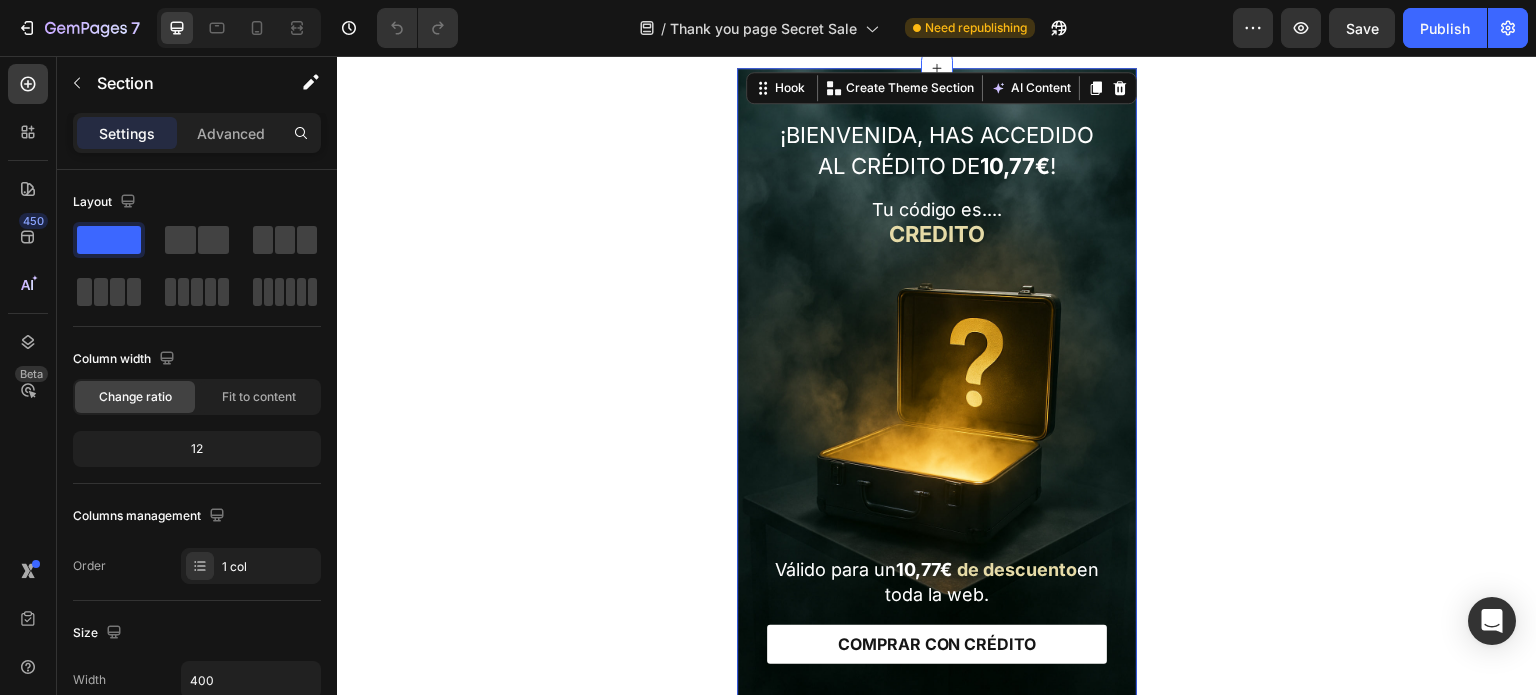 scroll, scrollTop: 300, scrollLeft: 0, axis: vertical 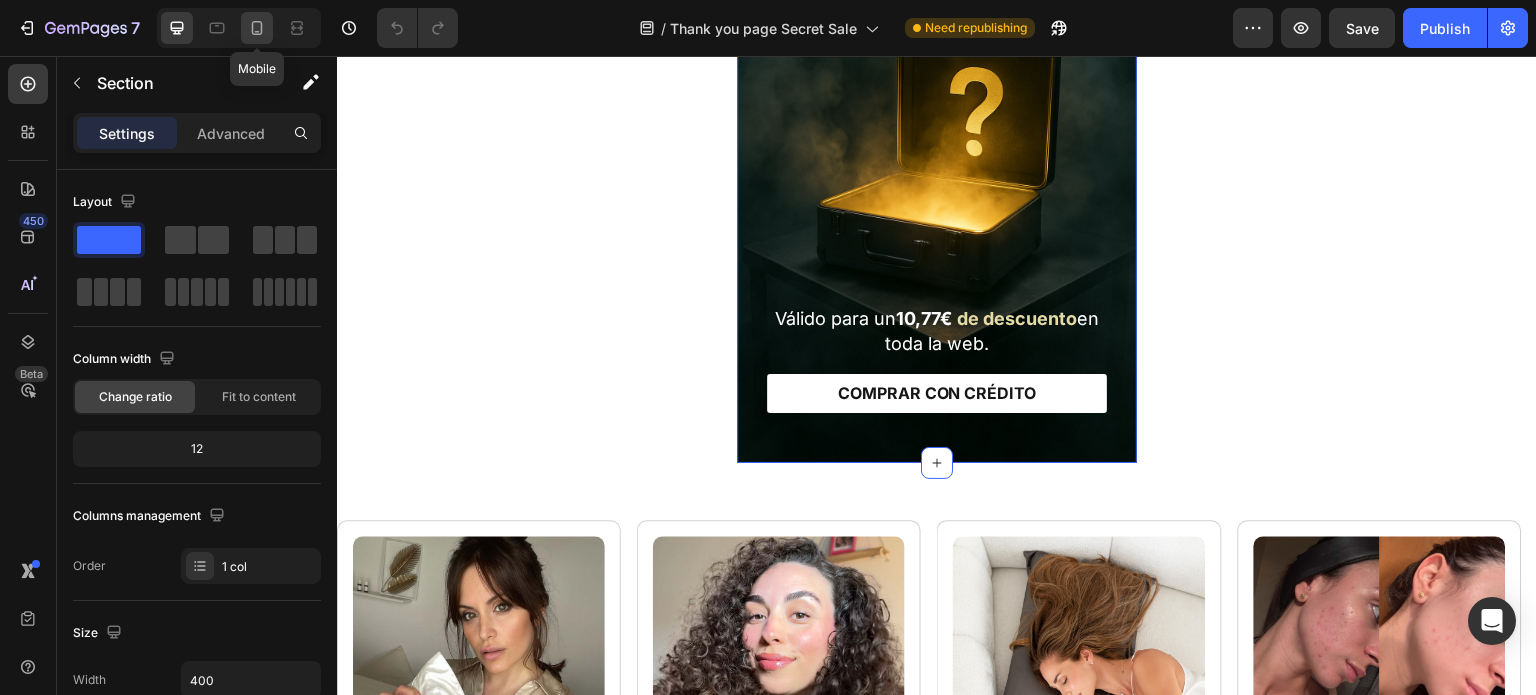 click 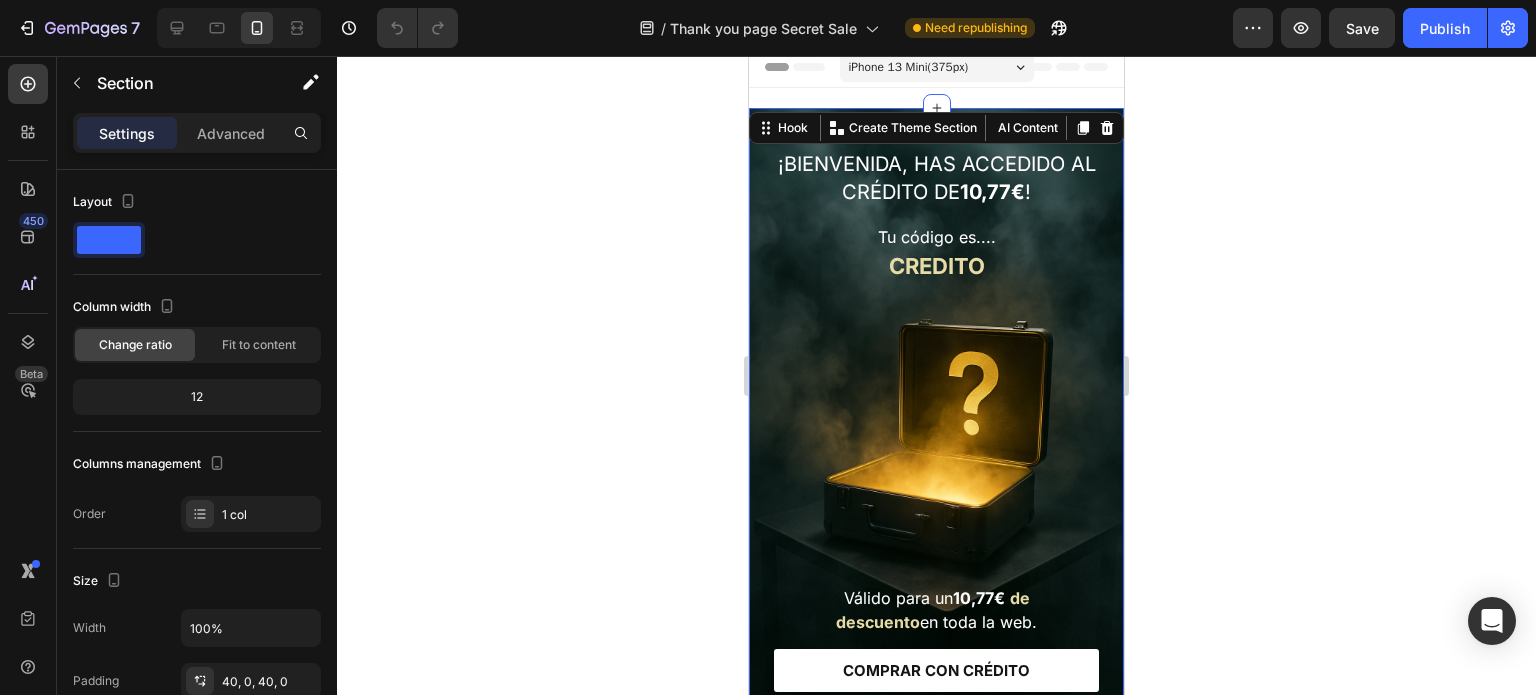 scroll, scrollTop: 0, scrollLeft: 0, axis: both 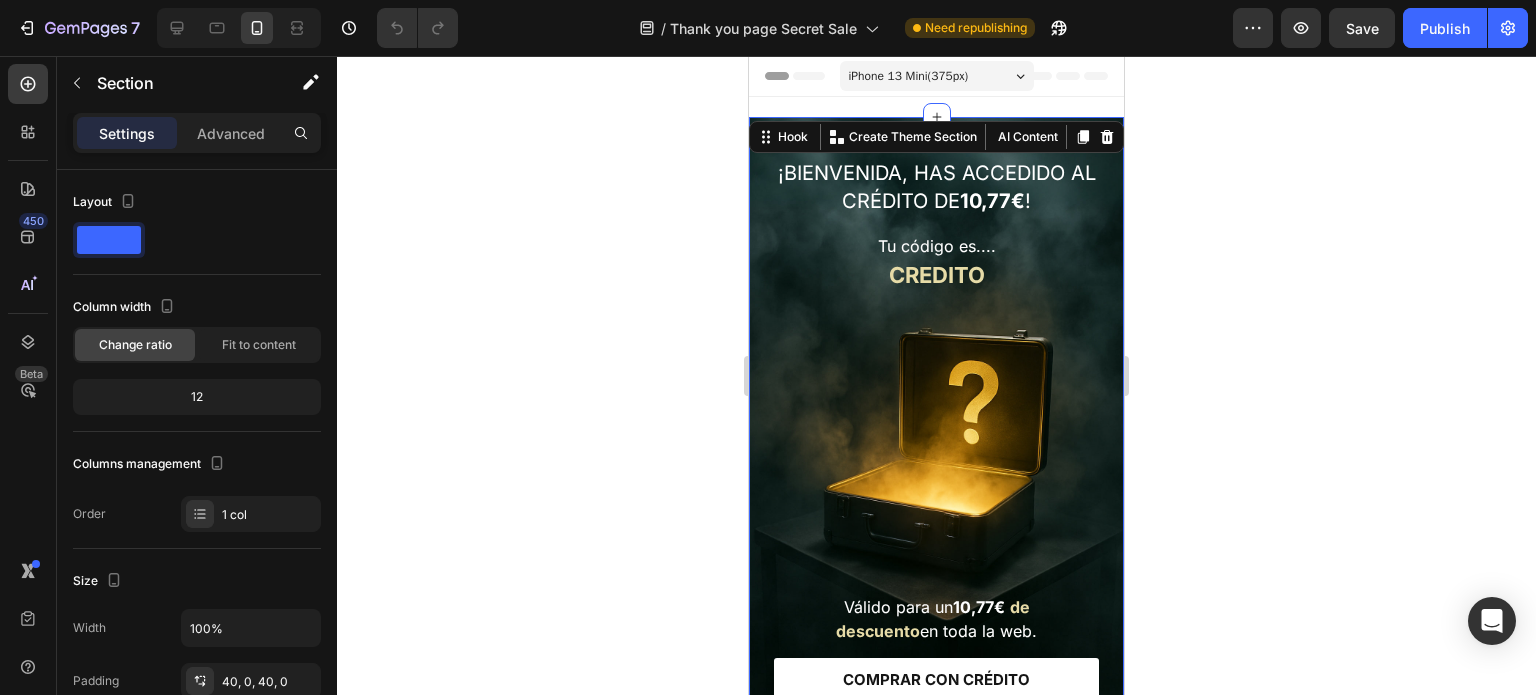 click on "¡Bienvenida, has accedido aL CRÉDITO DE 10,77€ ! Text Block Tu código es.... CREDITO Text Block Row Válido para un 10,77€ de descuento en toda la web. Text Block COMPRAR CON CRÉDITO Button" at bounding box center [936, 429] 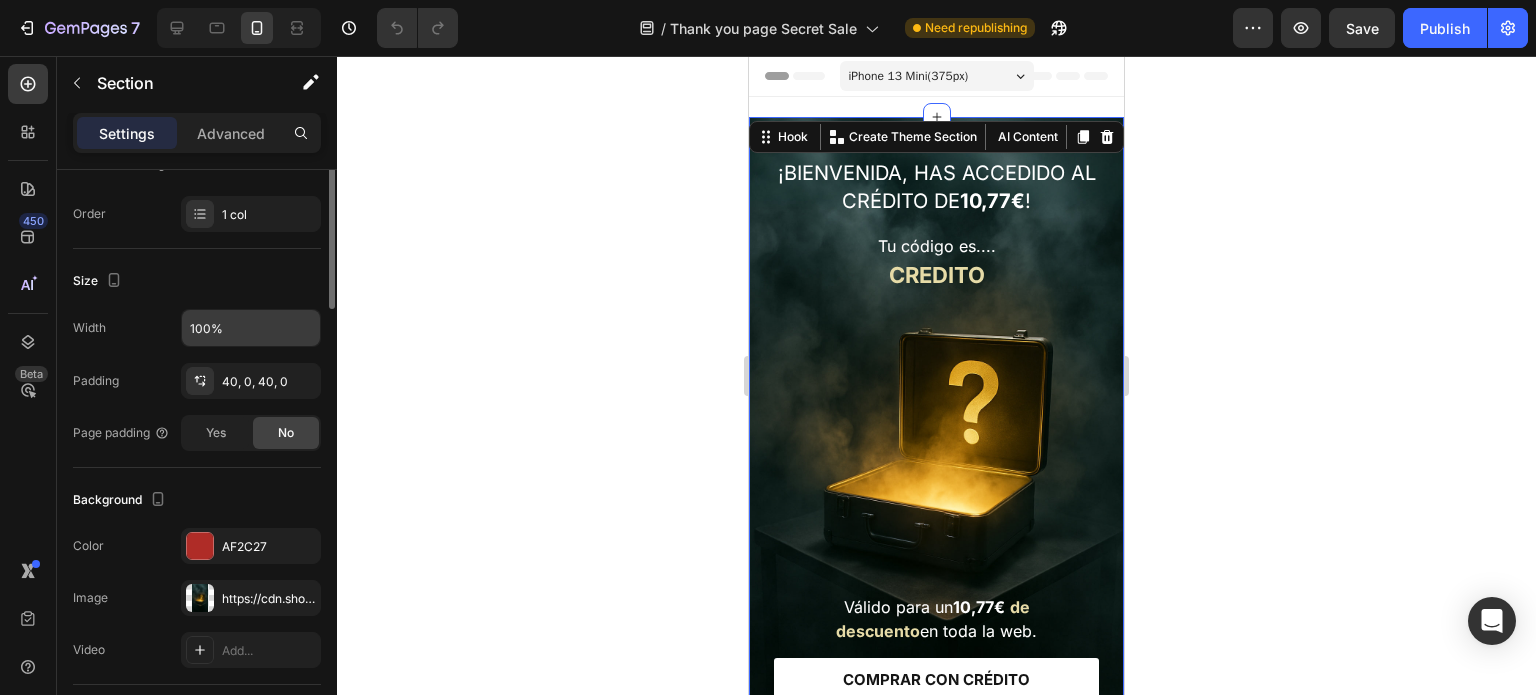 scroll, scrollTop: 400, scrollLeft: 0, axis: vertical 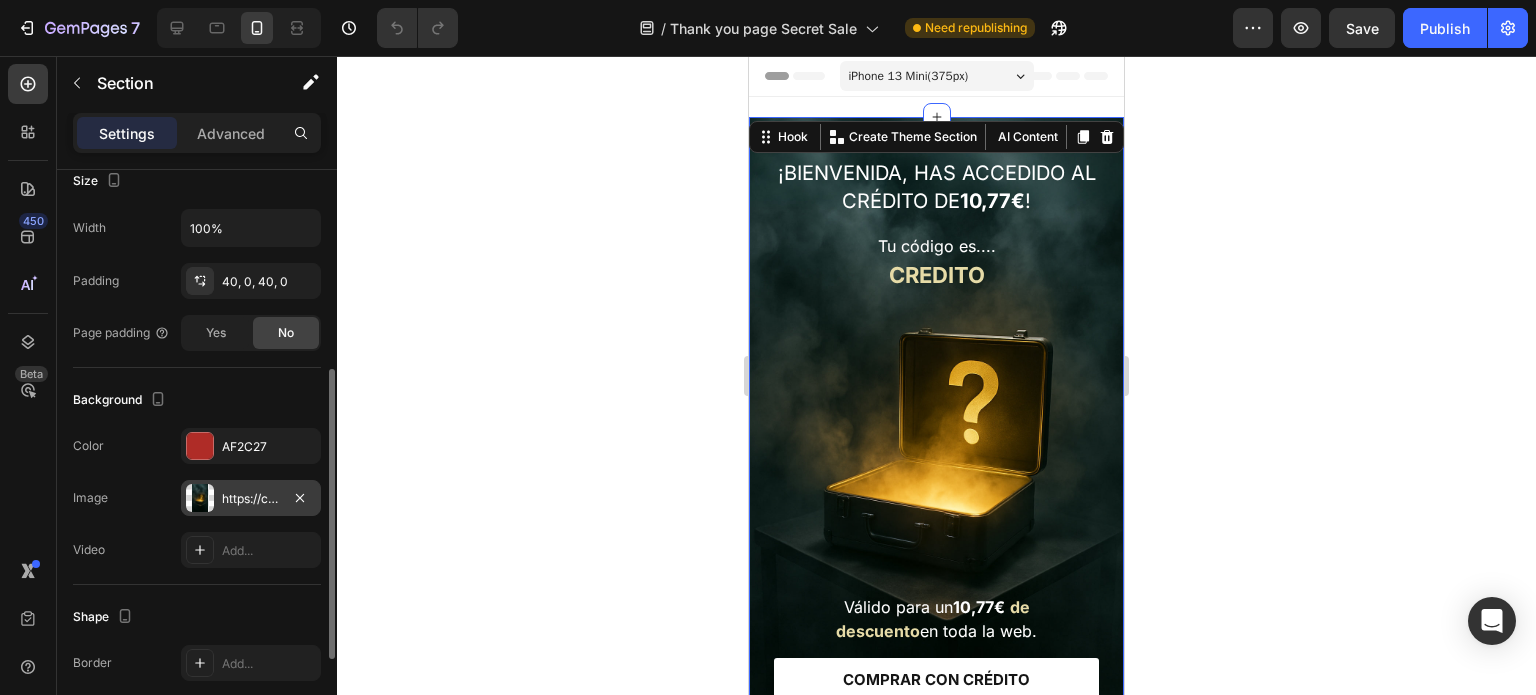 click on "https://cdn.shopify.com/s/files/1/0548/9721/3635/files/gempages_474109714678940864-b0034e3b-eeeb-42dd-bce8-dcec7442b759.jpg" at bounding box center (251, 499) 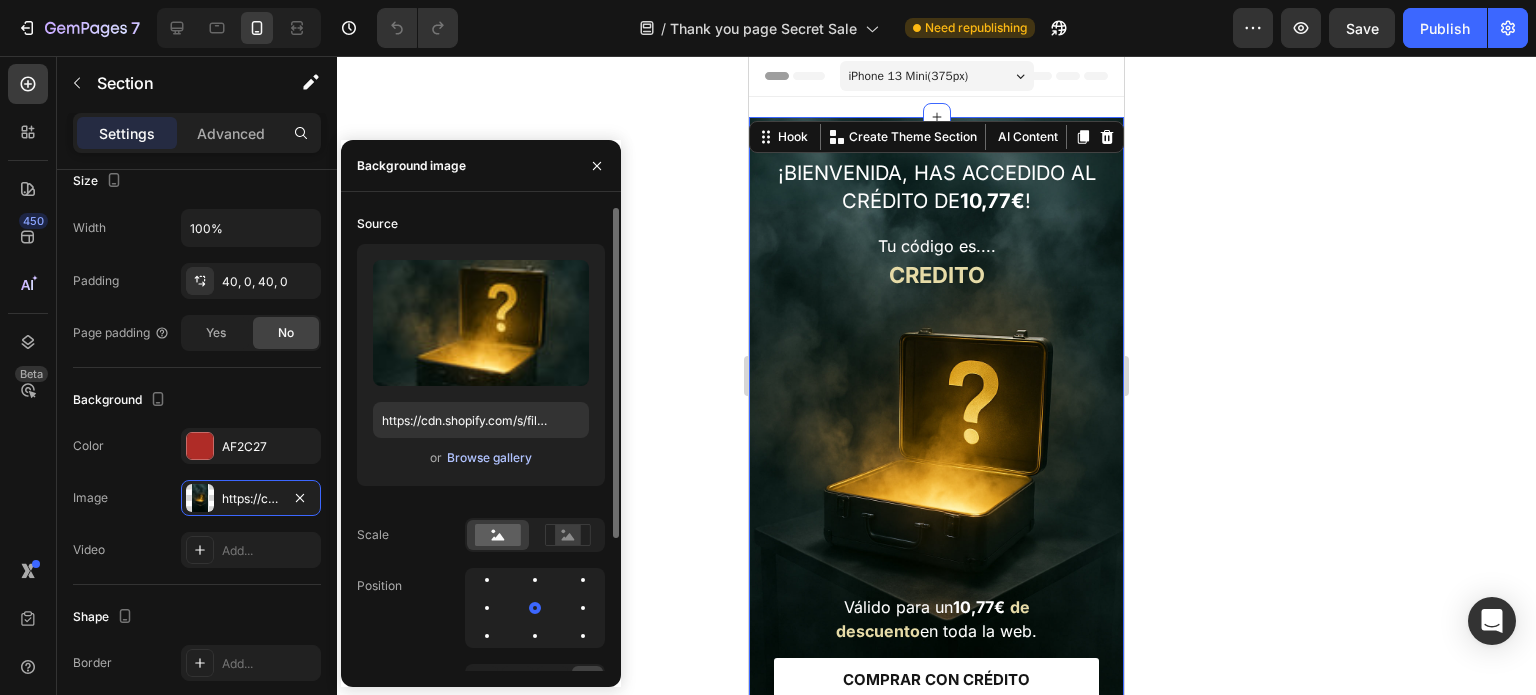 click on "Browse gallery" at bounding box center (489, 458) 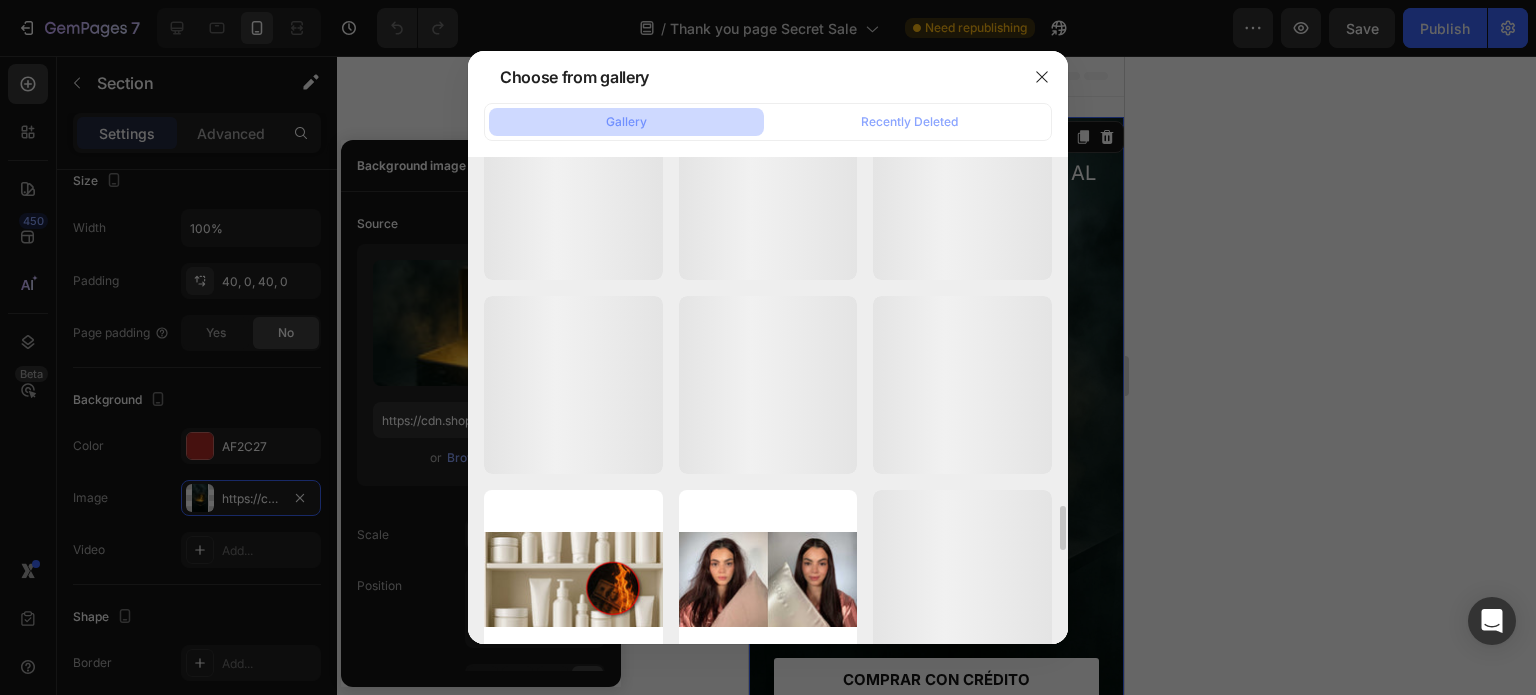 scroll, scrollTop: 3971, scrollLeft: 0, axis: vertical 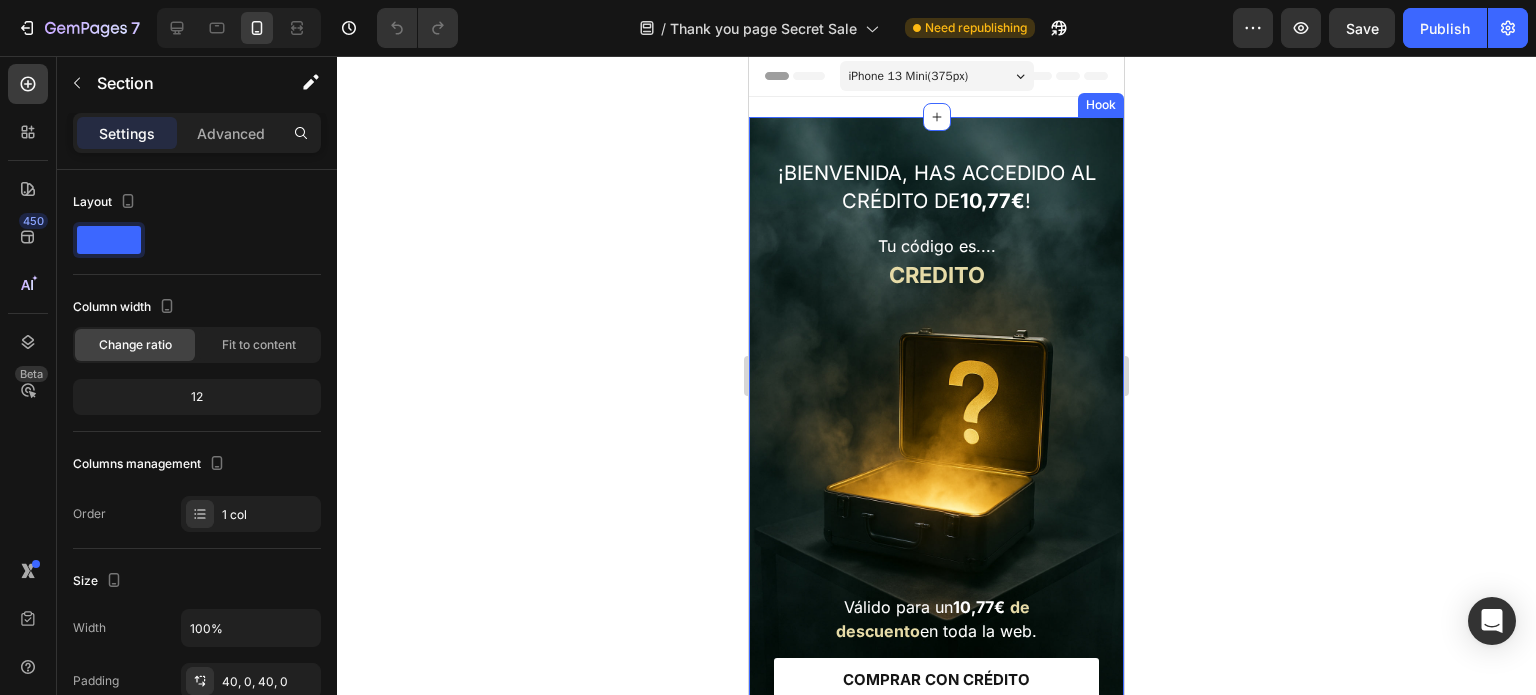 click on "¡Bienvenida, has accedido aL CRÉDITO DE 10,77€ ! Text Block Tu código es.... CREDITO Text Block Row Válido para un 10,77€ de descuento en toda la web. Text Block COMPRAR CON CRÉDITO Button" at bounding box center (936, 429) 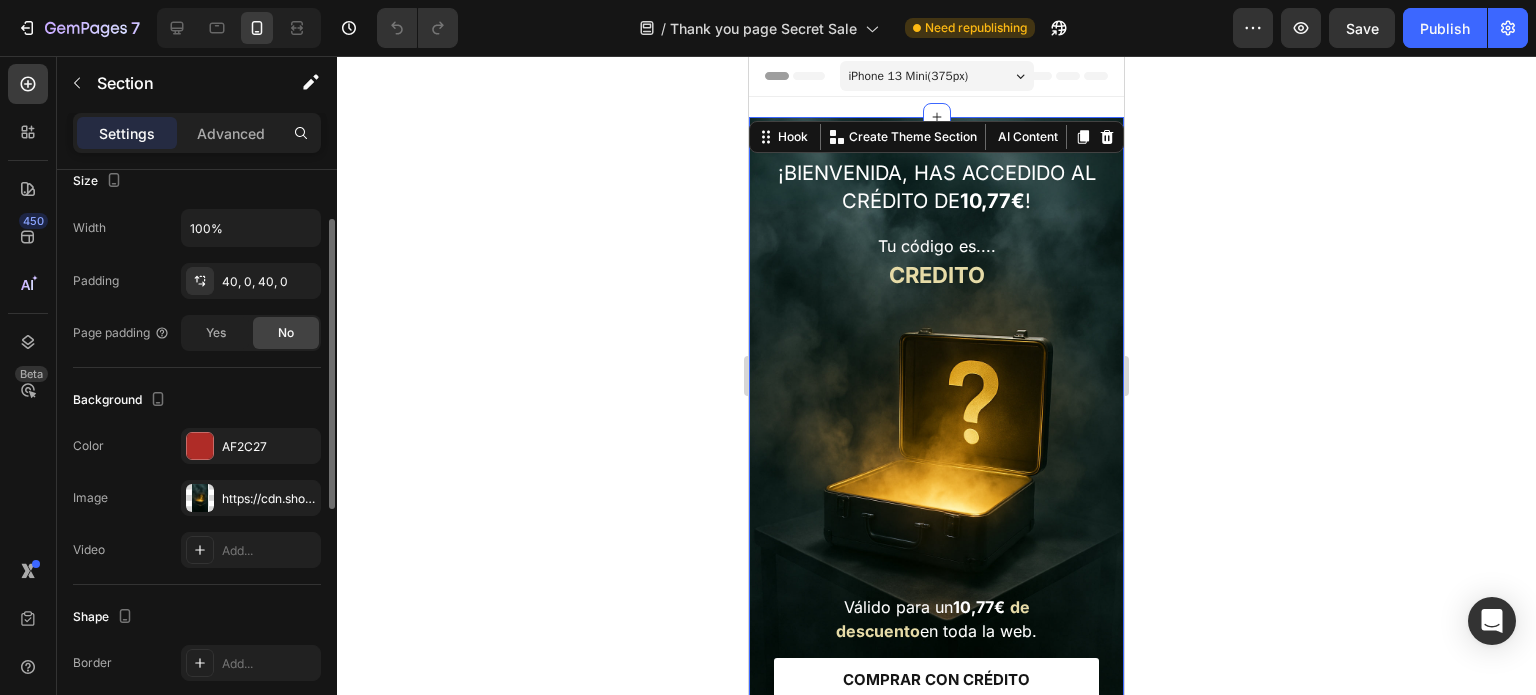 scroll, scrollTop: 500, scrollLeft: 0, axis: vertical 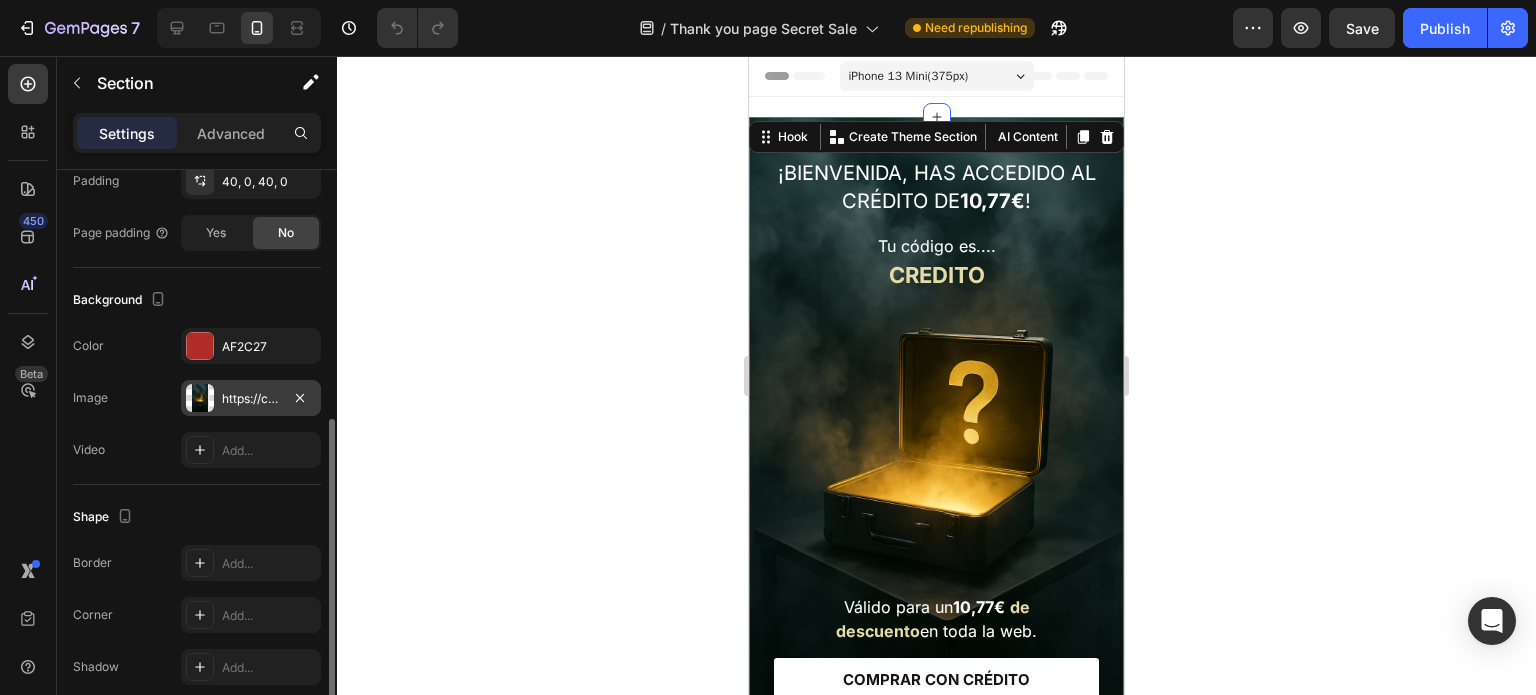 click on "https://cdn.shopify.com/s/files/1/0548/9721/3635/files/gempages_474109714678940864-b0034e3b-eeeb-42dd-bce8-dcec7442b759.jpg" at bounding box center (251, 399) 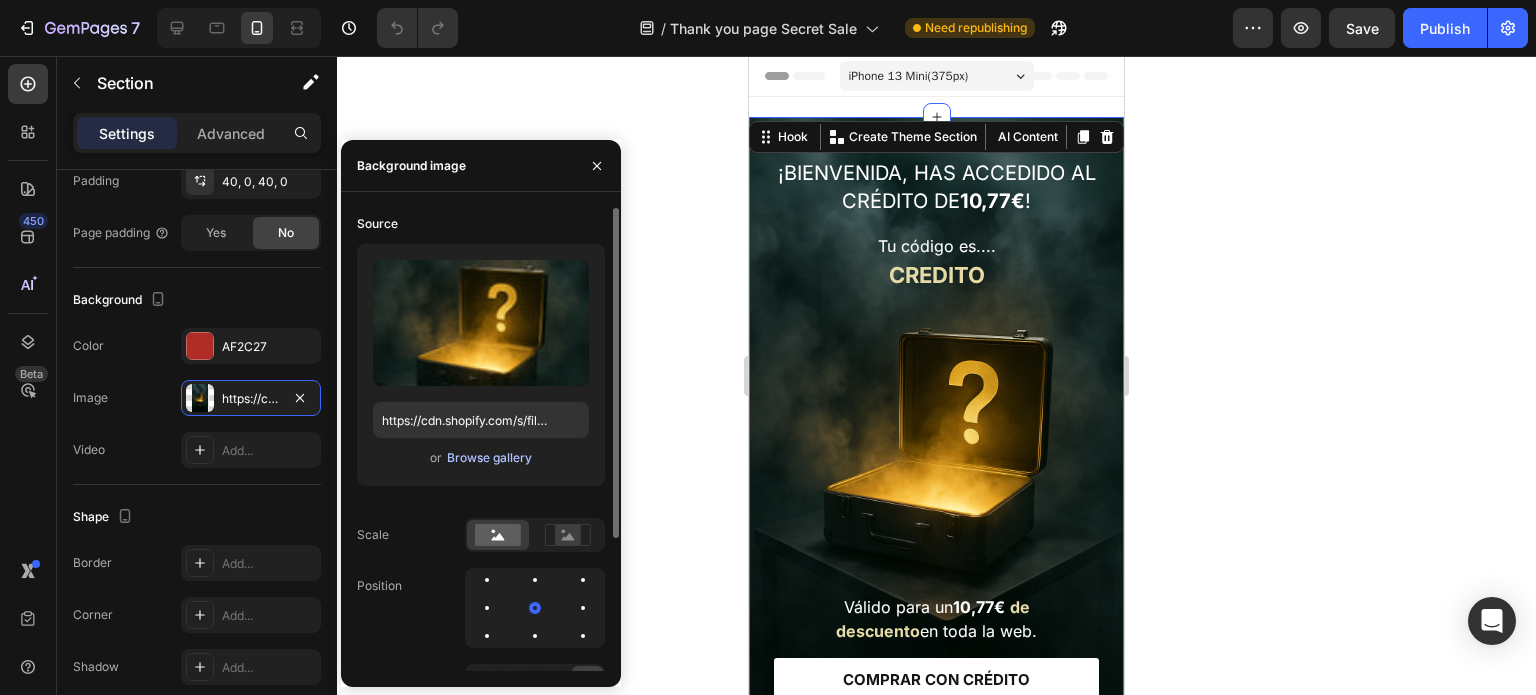 click on "Browse gallery" at bounding box center (489, 458) 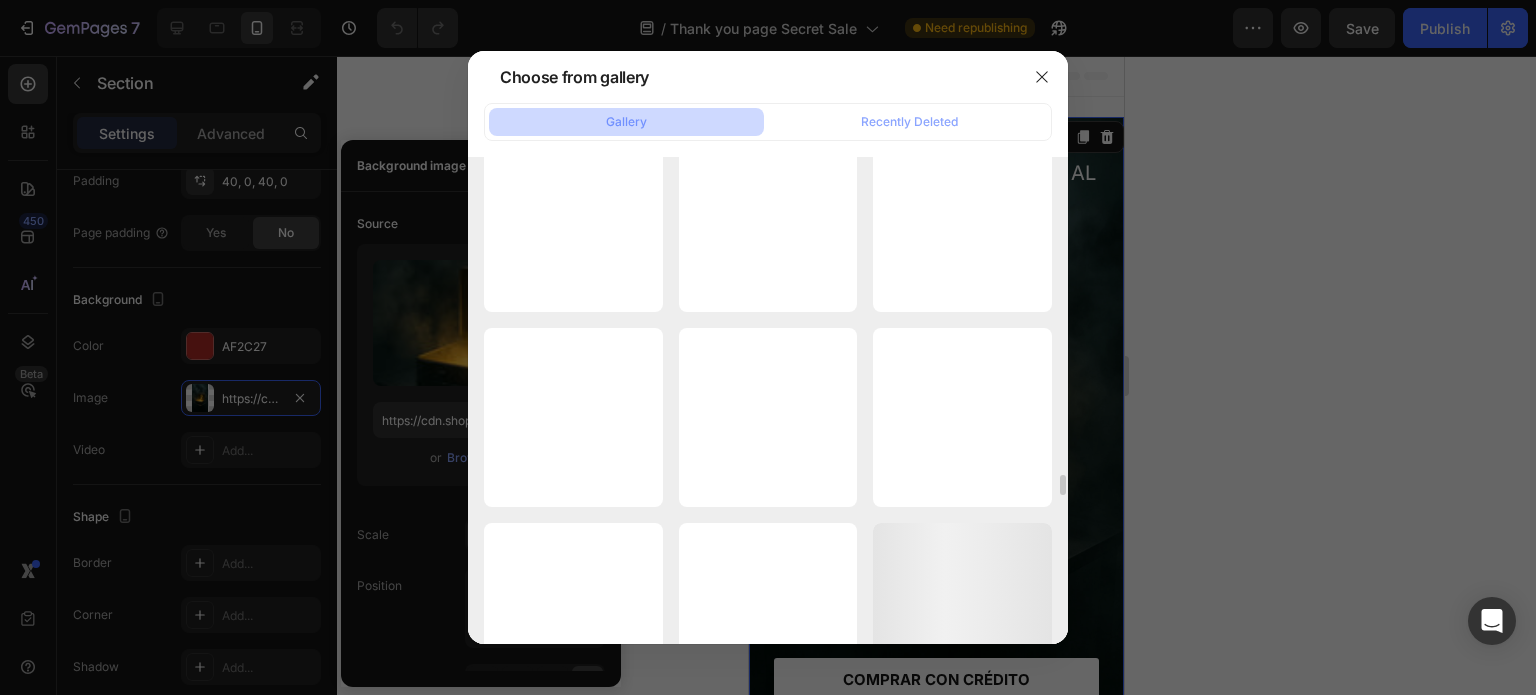 scroll, scrollTop: 9868, scrollLeft: 0, axis: vertical 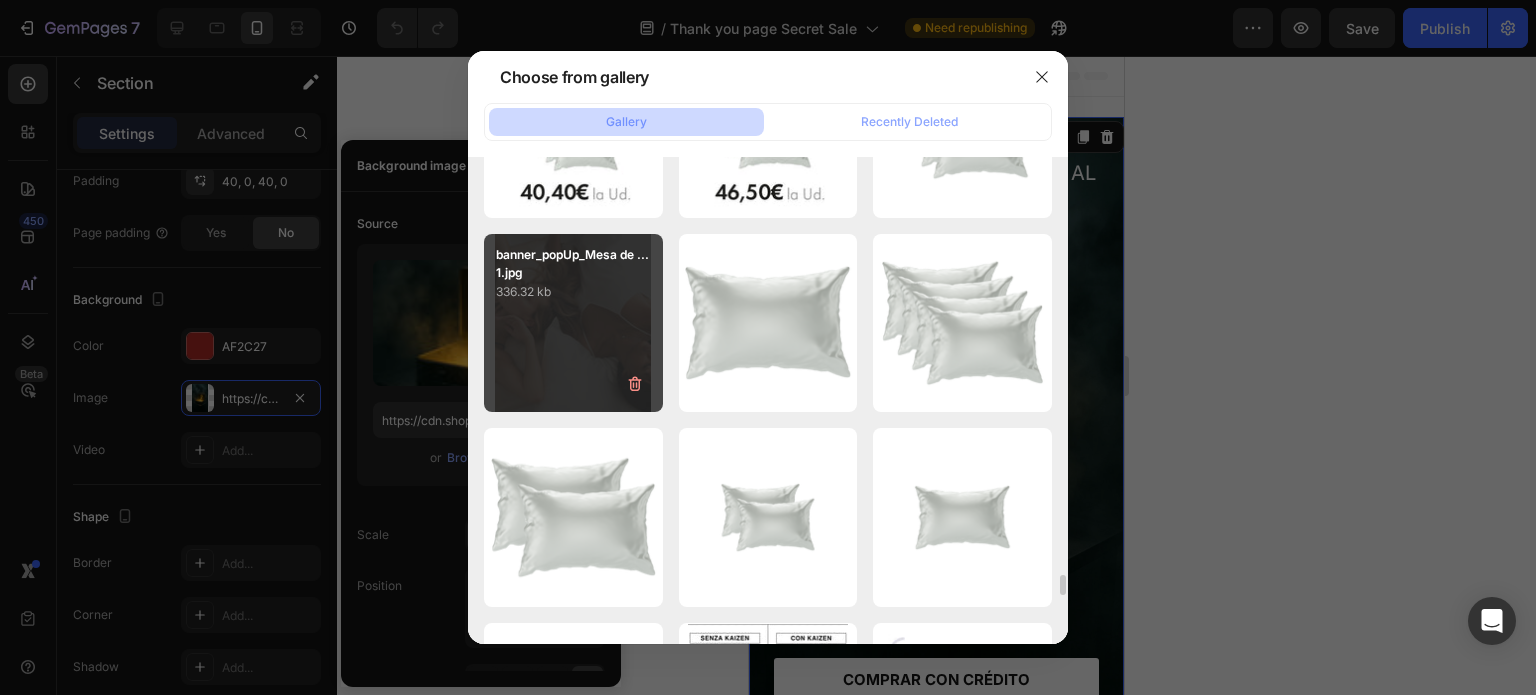 click on "banner_popUp_Mesa de ... 1.jpg 336.32 kb" at bounding box center (573, 323) 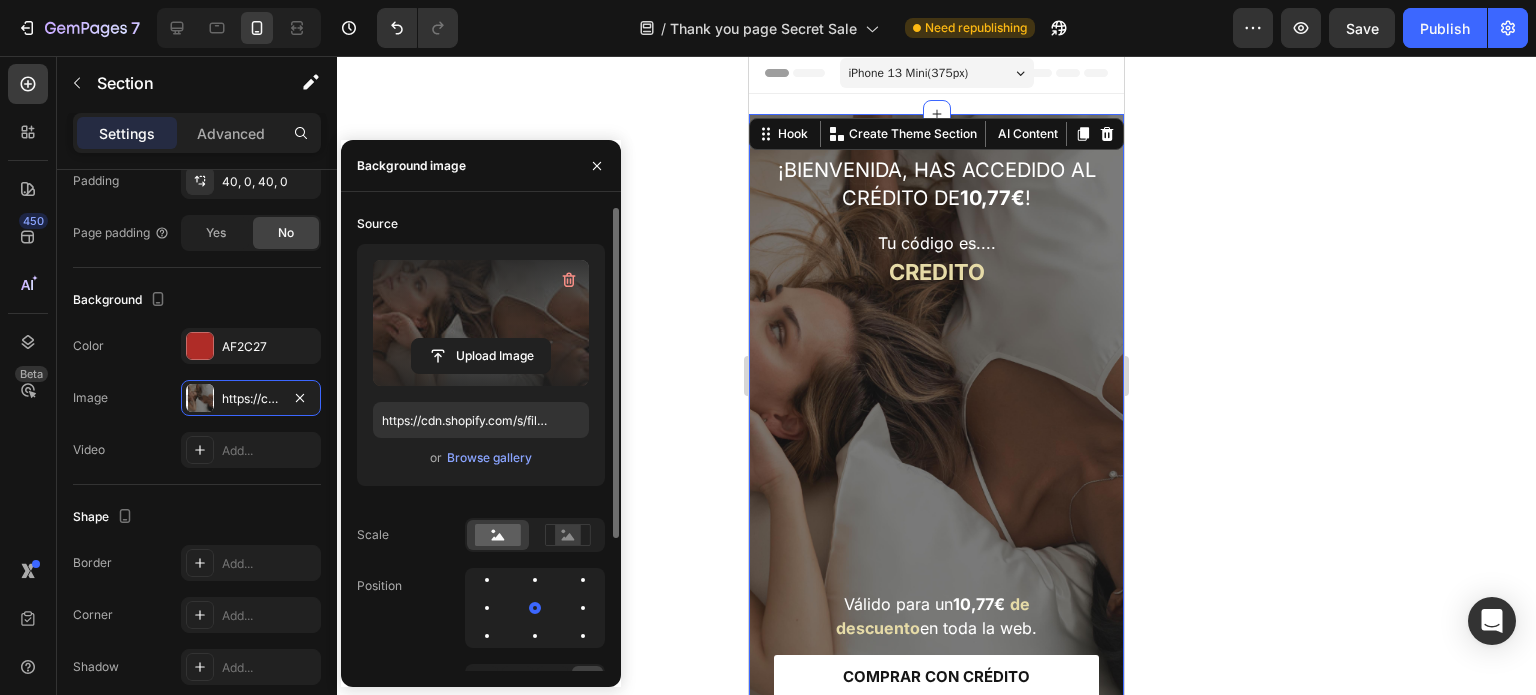 scroll, scrollTop: 0, scrollLeft: 0, axis: both 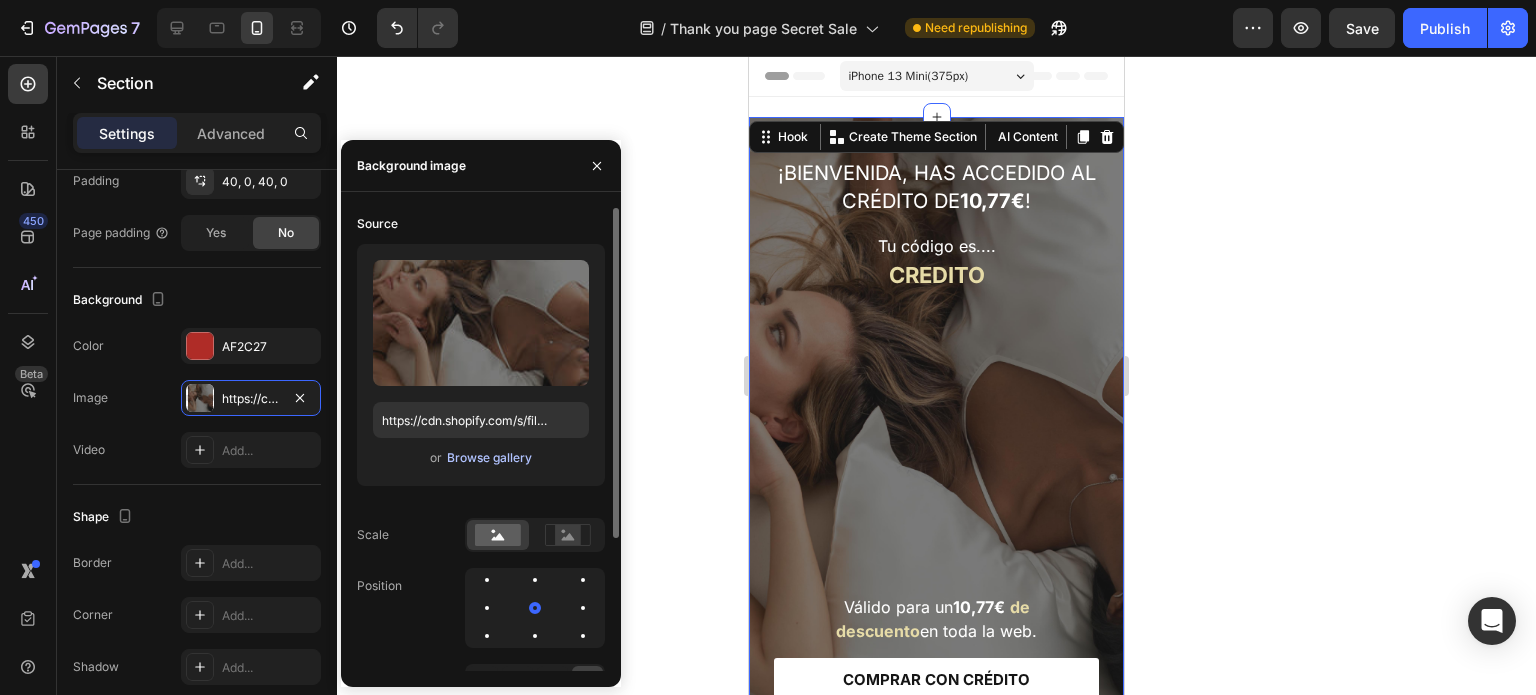 click on "Browse gallery" at bounding box center (489, 458) 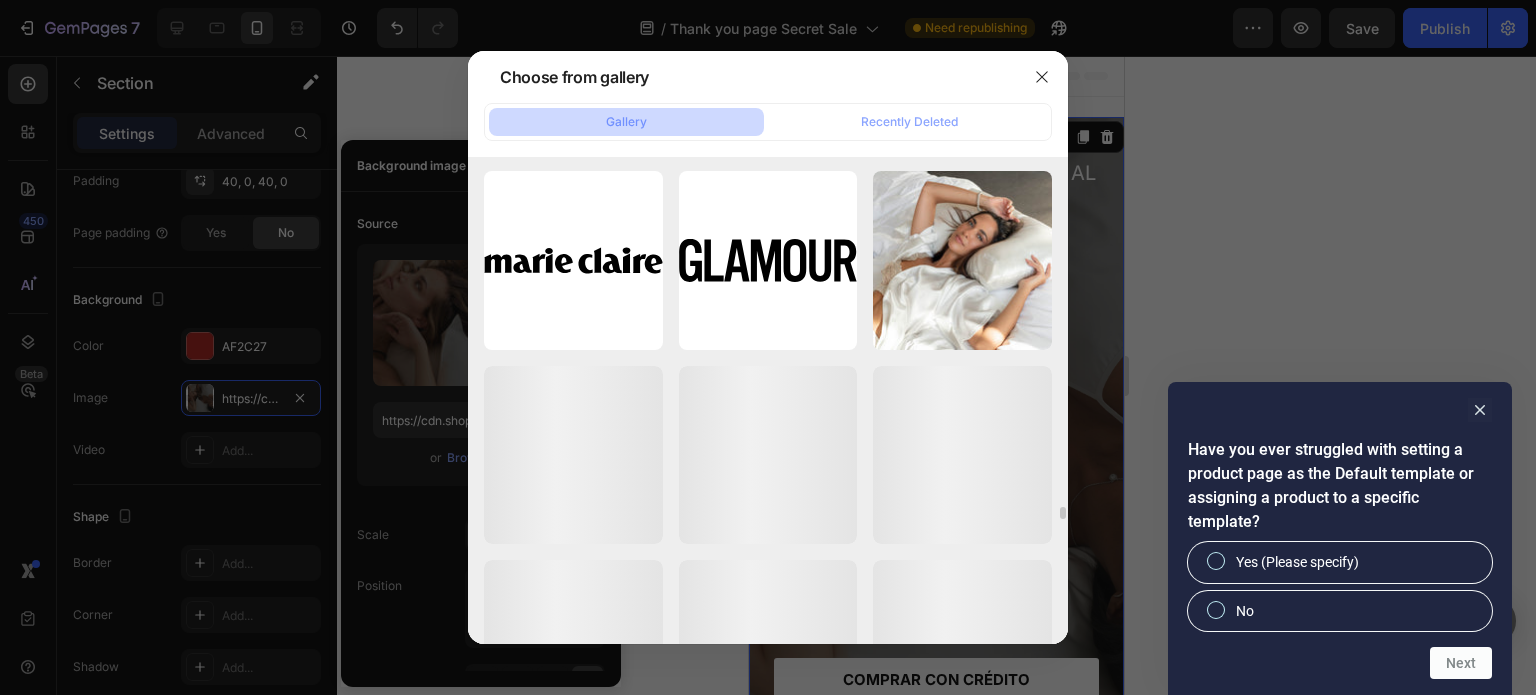 scroll, scrollTop: 17812, scrollLeft: 0, axis: vertical 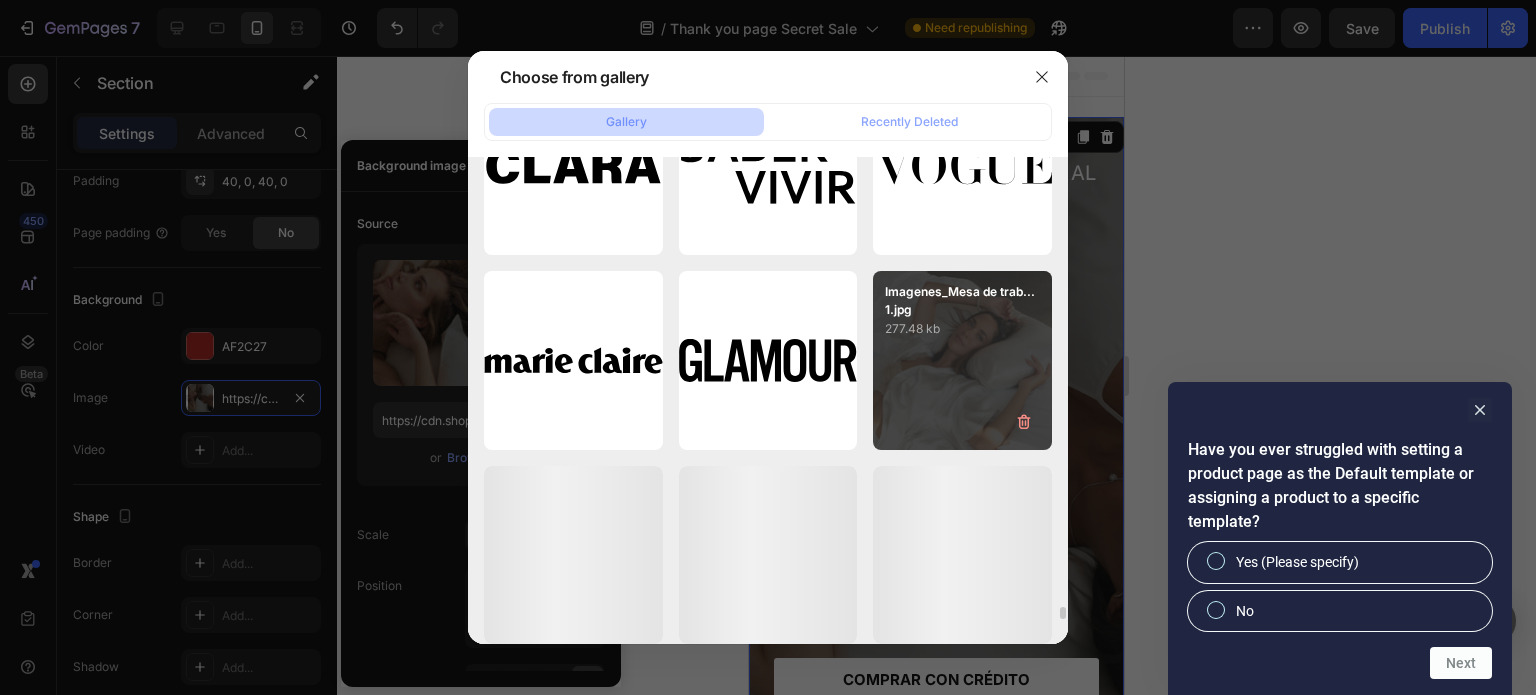 click on "277.48 kb" at bounding box center (962, 329) 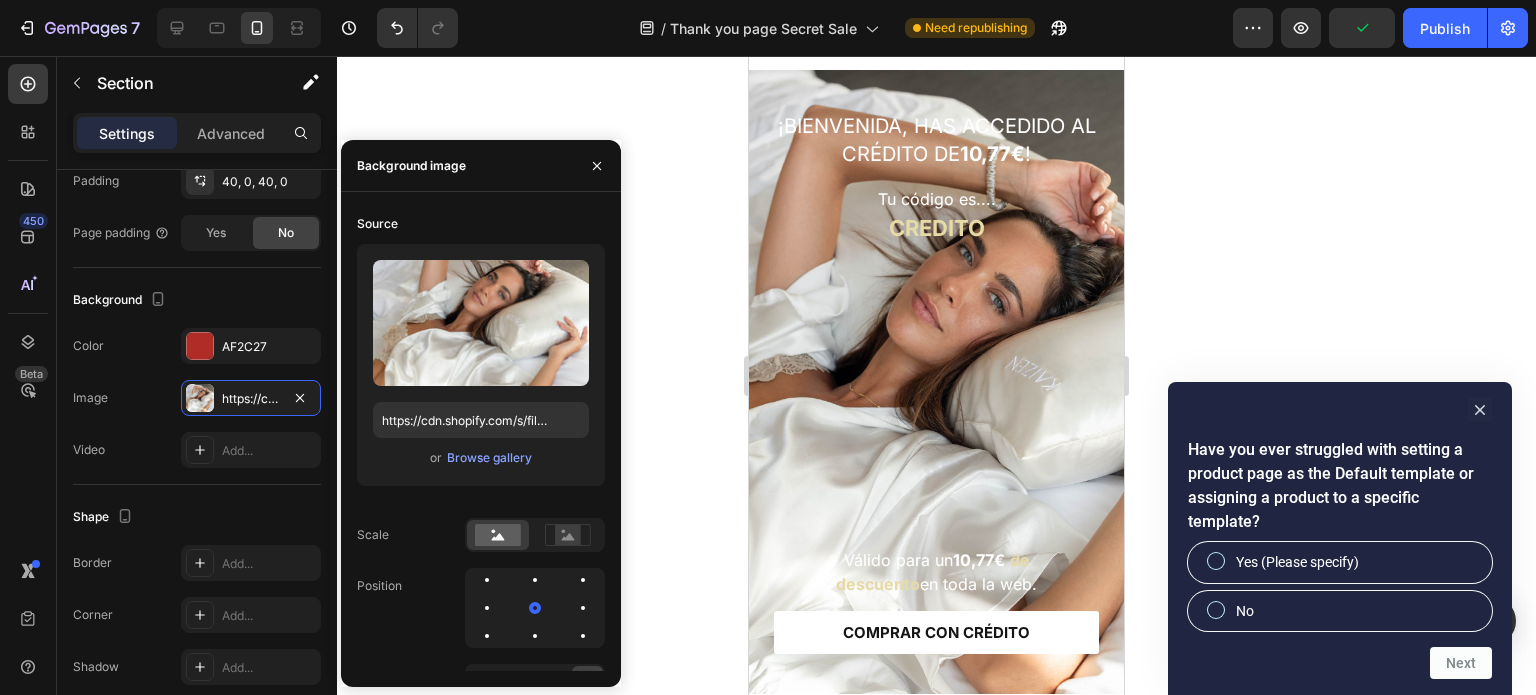 scroll, scrollTop: 0, scrollLeft: 0, axis: both 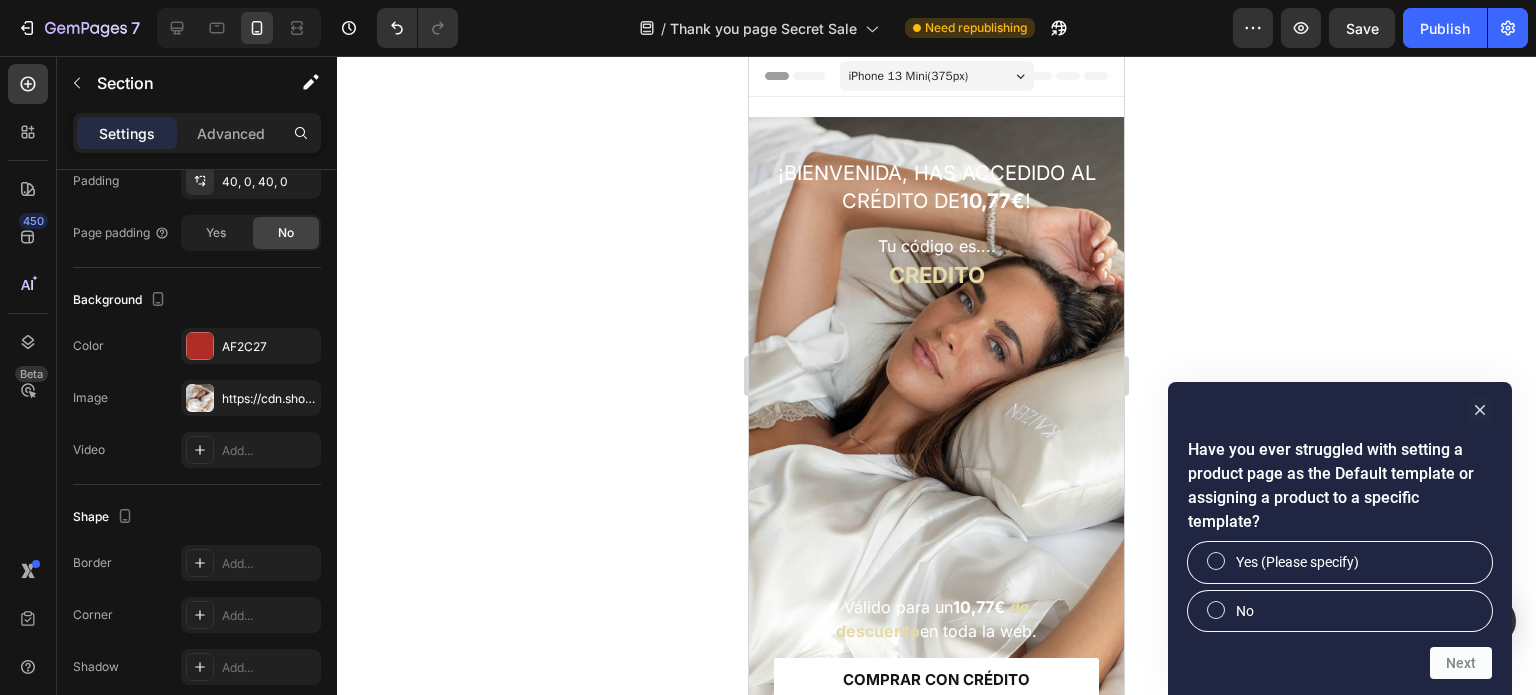 click on "¡Bienvenida, has accedido aL CRÉDITO DE 10,77€ ! Text Block Tu código es.... CREDITO Text Block Row Válido para un 10,77€ de descuento en toda la web. Text Block COMPRAR CON CRÉDITO Button" at bounding box center [936, 429] 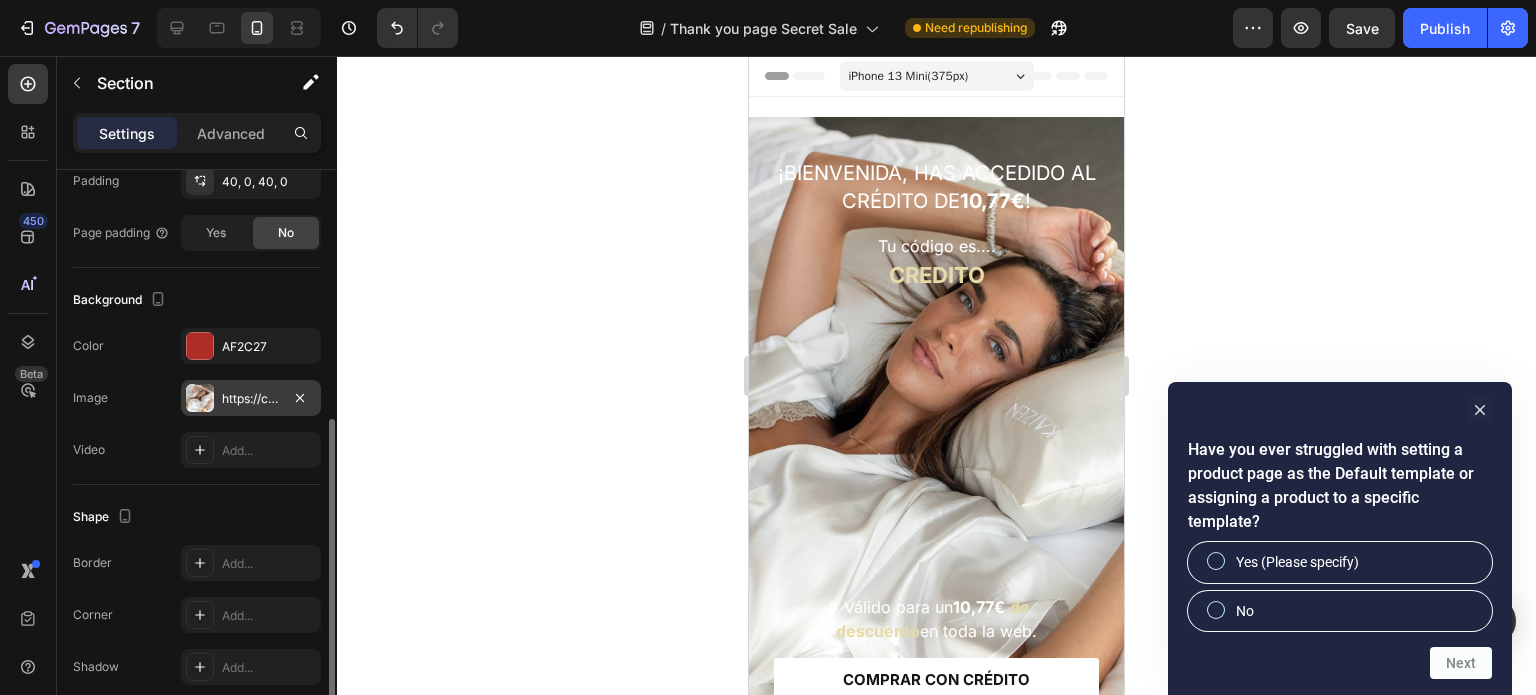 click on "https://cdn.shopify.com/s/files/1/0548/9721/3635/files/474109714678940864-8b9f629c-47d8-4a26-aa15-028f927b7cfe.jpg" at bounding box center [251, 399] 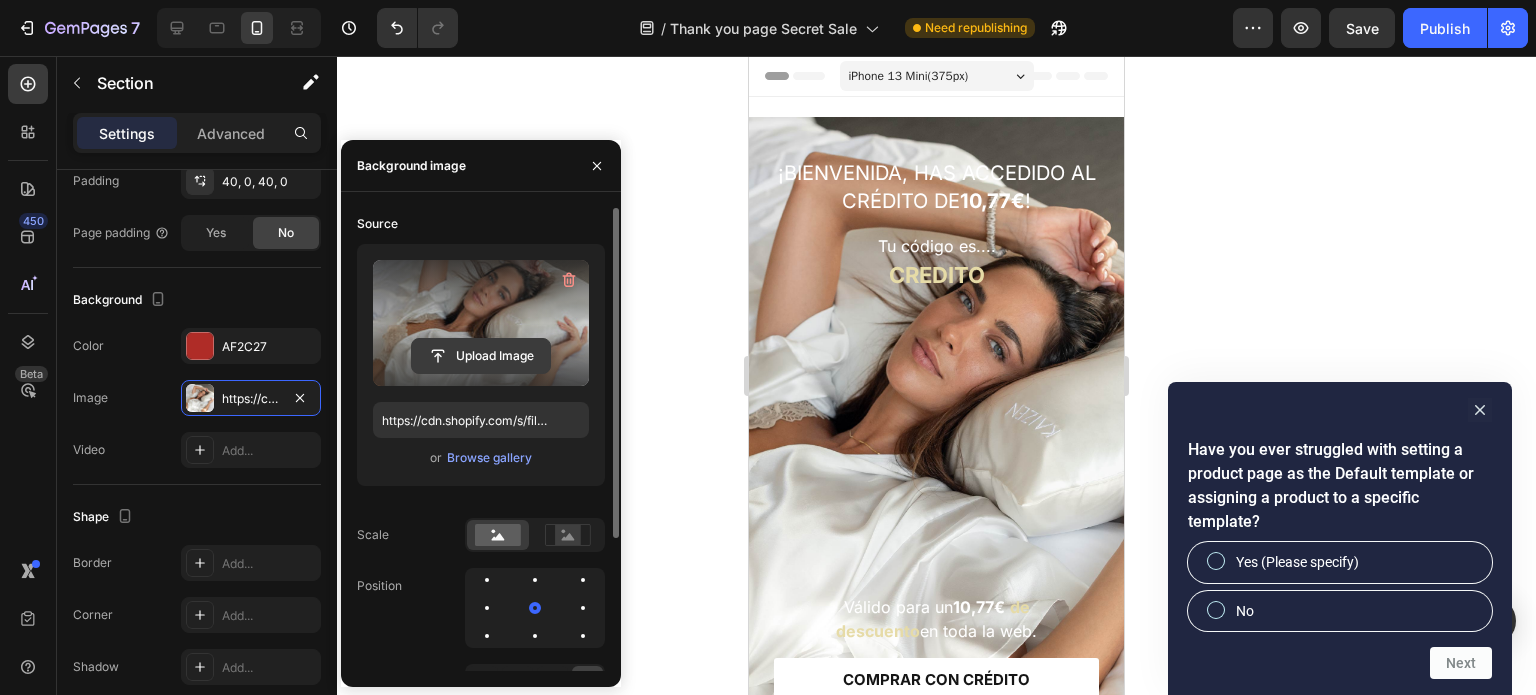 click 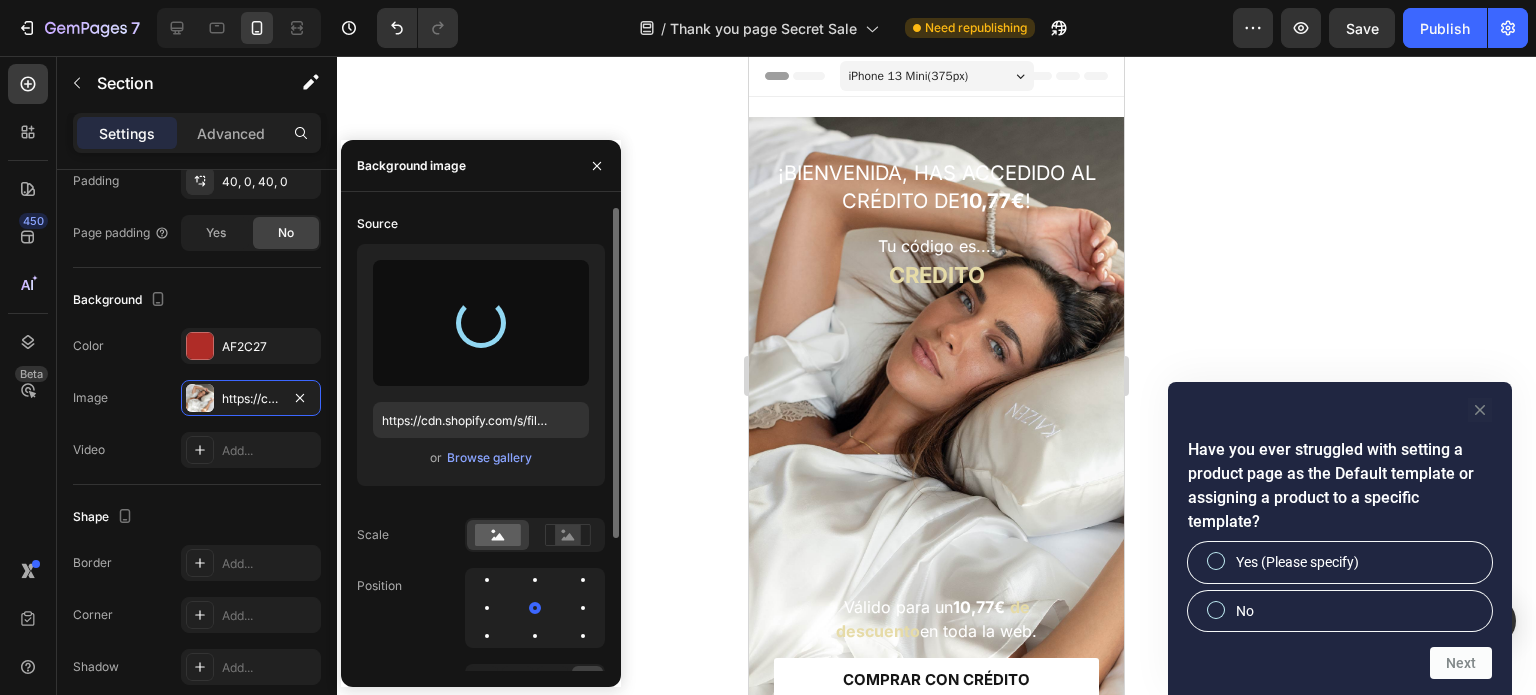 click 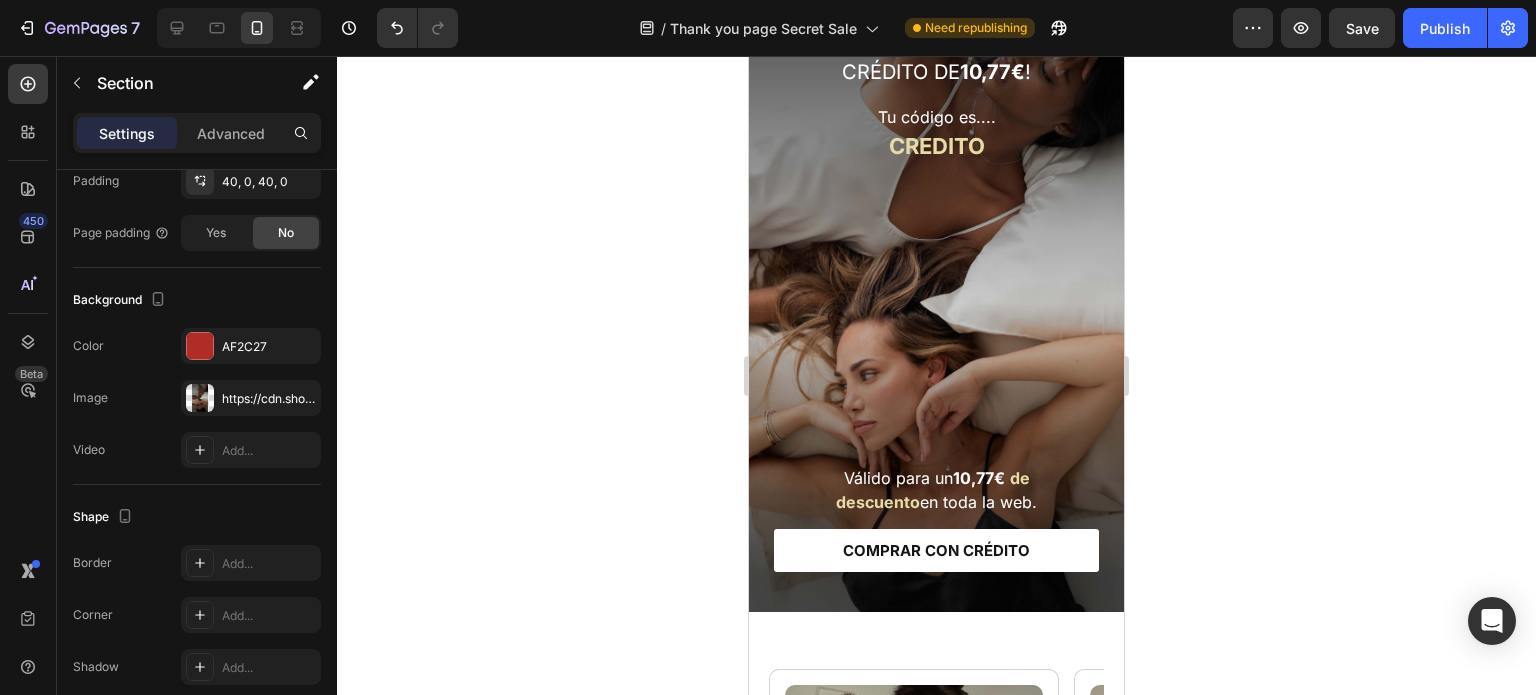scroll, scrollTop: 0, scrollLeft: 0, axis: both 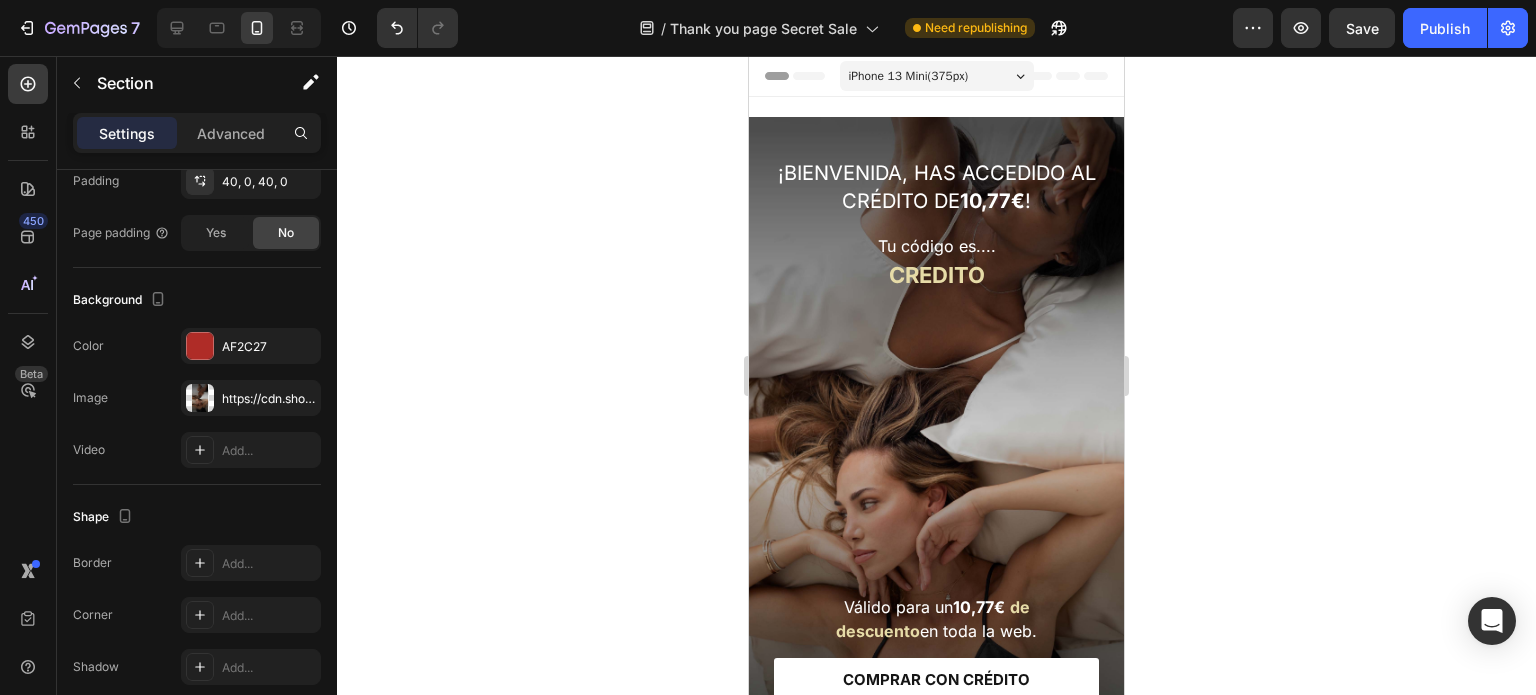 click 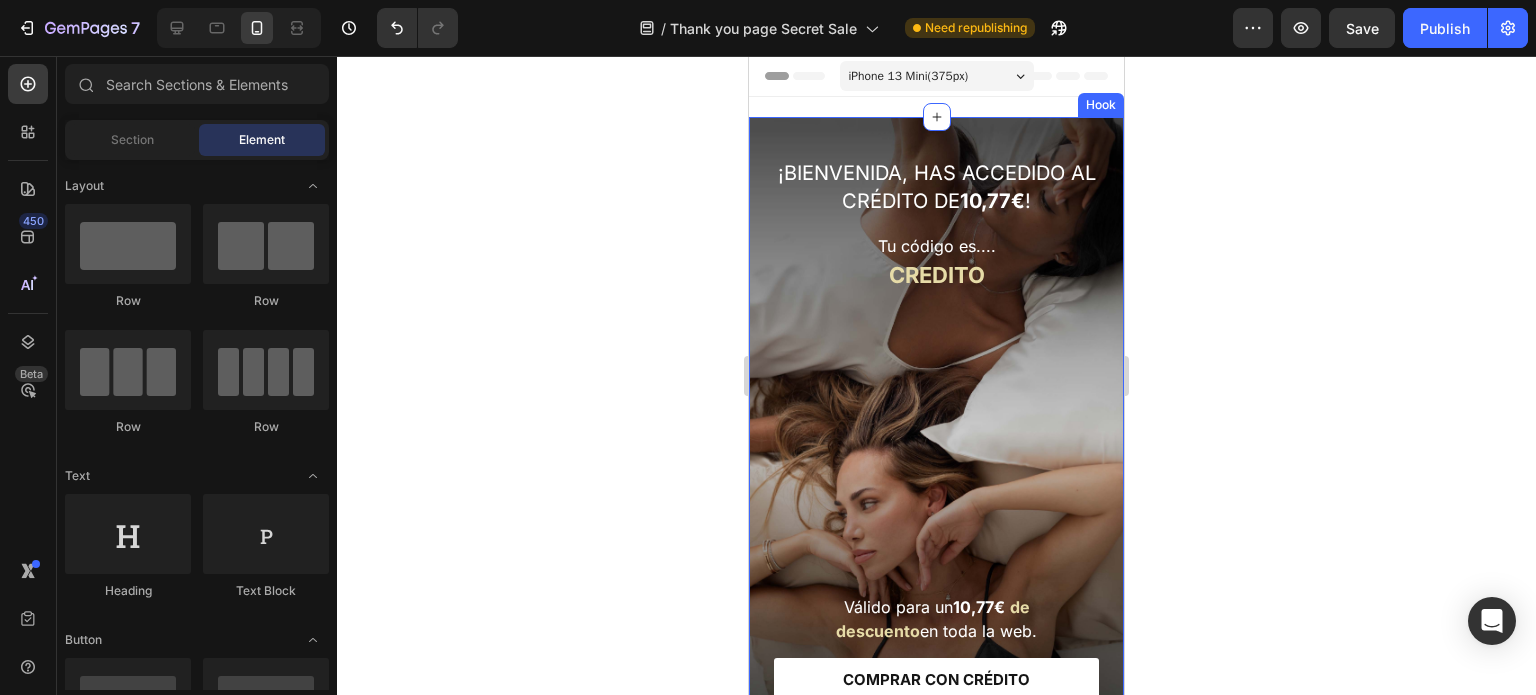 click on "¡Bienvenida, has accedido aL CRÉDITO DE 10,77€ ! Text Block Tu código es.... CREDITO Text Block Row Válido para un 10,77€ de descuento en toda la web. Text Block COMPRAR CON CRÉDITO Button" at bounding box center (936, 429) 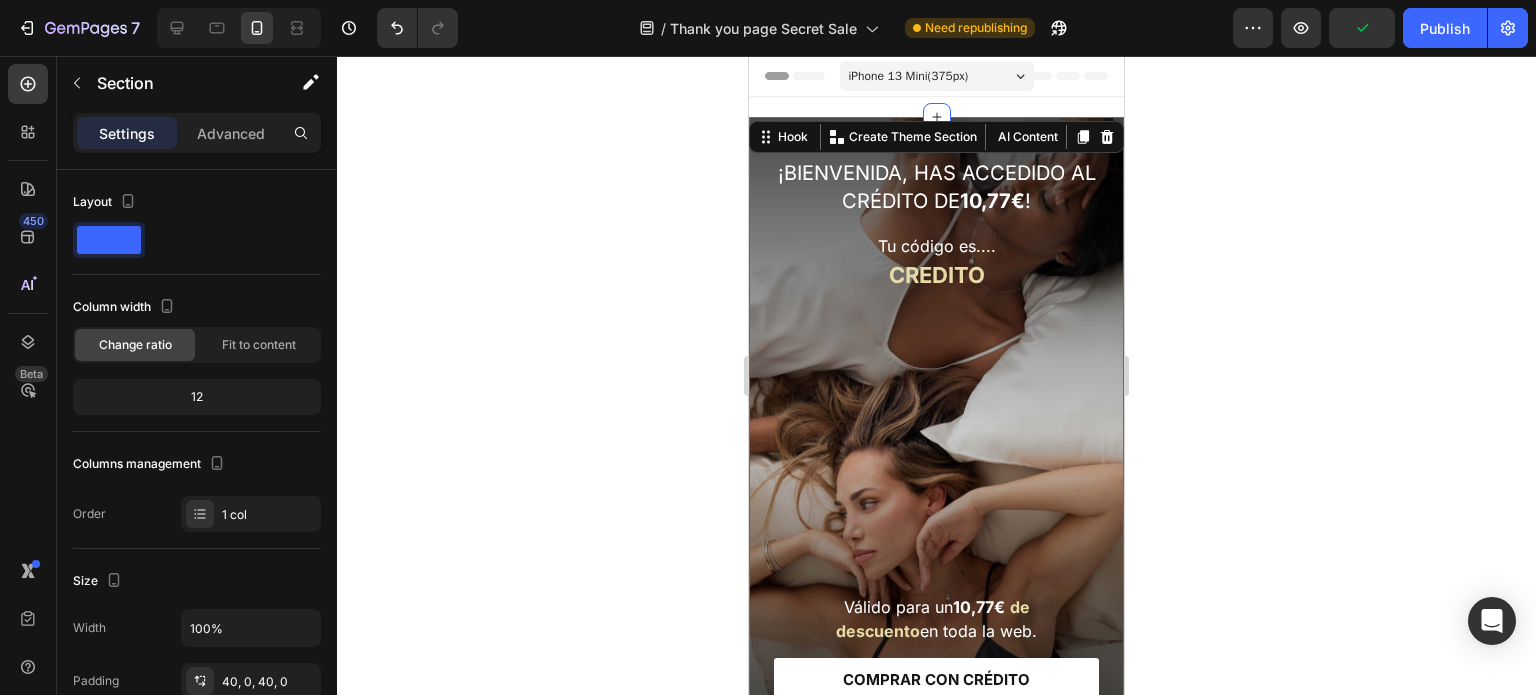 scroll, scrollTop: 0, scrollLeft: 0, axis: both 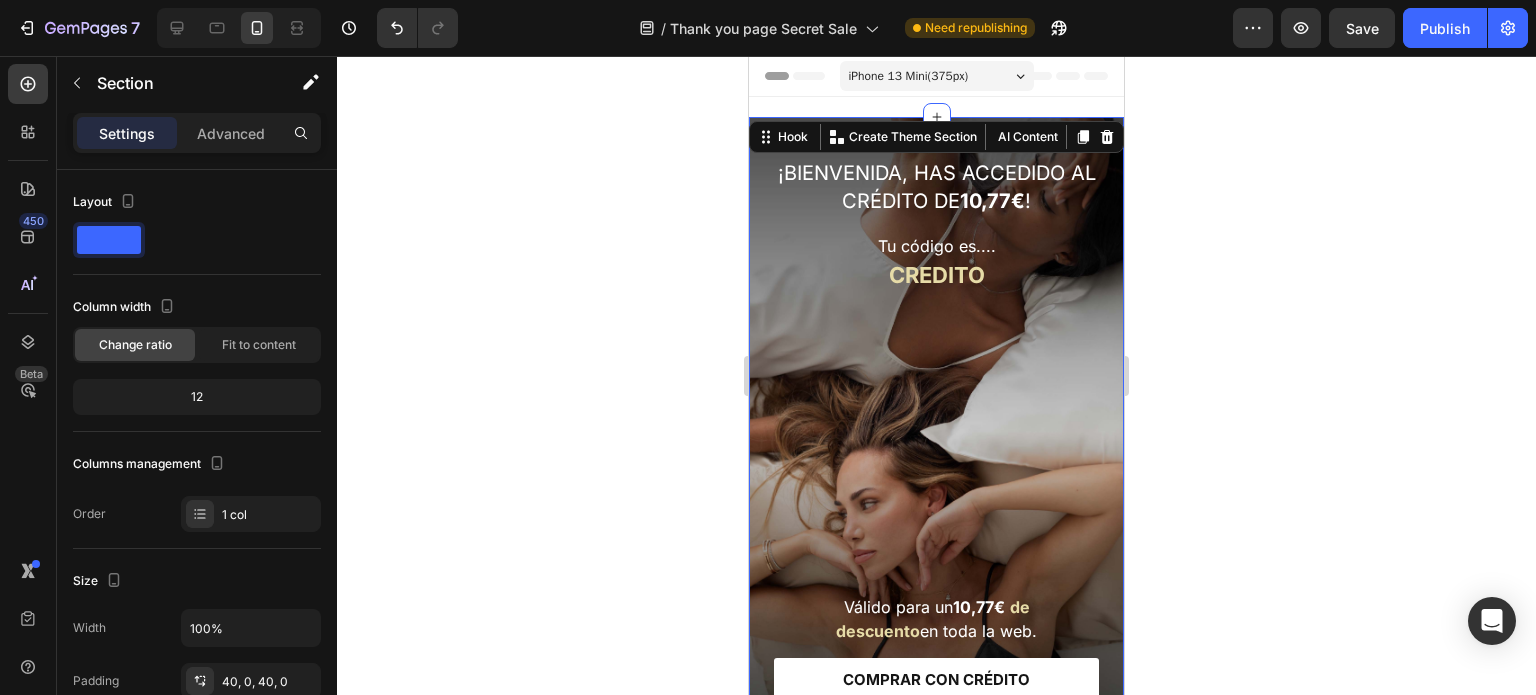 click on "¡Bienvenida, has accedido aL CRÉDITO DE 10,77€ ! Text Block Tu código es.... CREDITO Text Block Row Válido para un 10,77€ de descuento en toda la web. Text Block COMPRAR CON CRÉDITO Button" at bounding box center (936, 429) 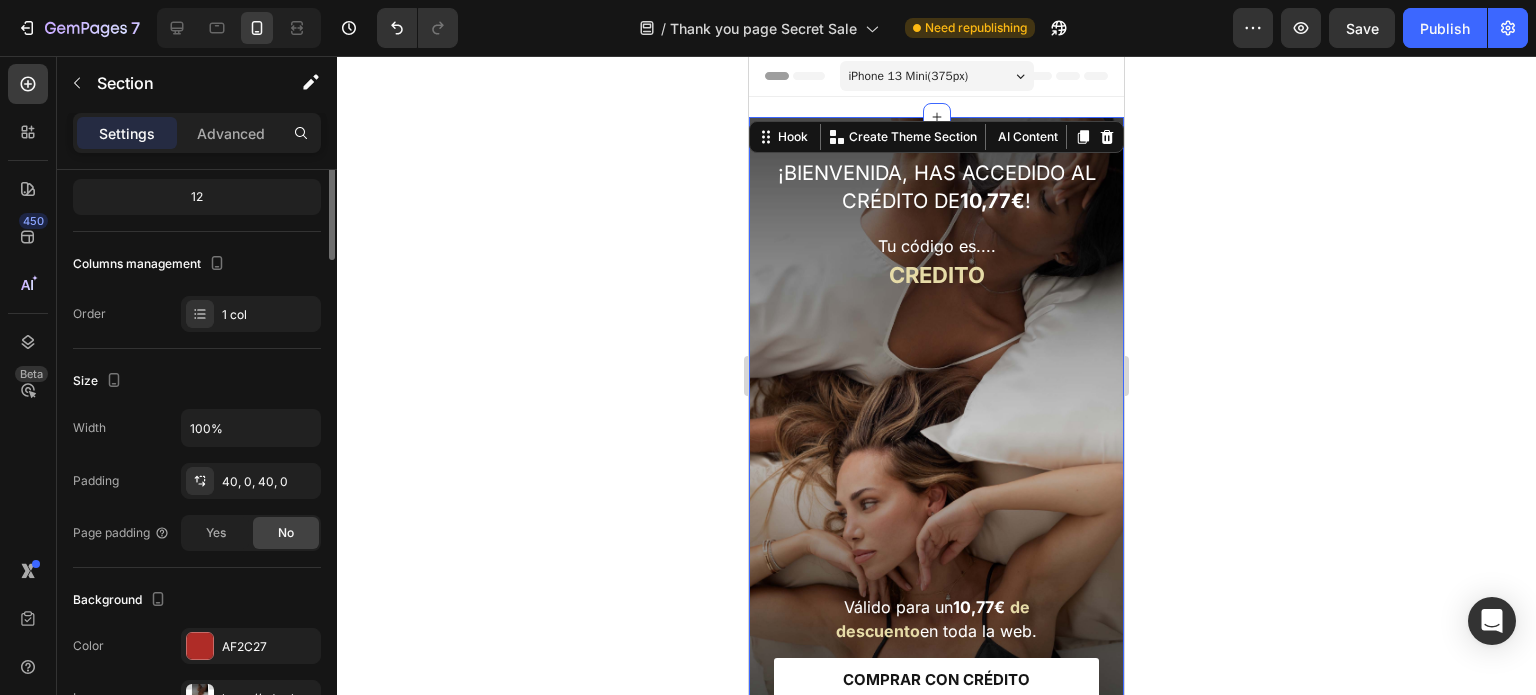 scroll, scrollTop: 300, scrollLeft: 0, axis: vertical 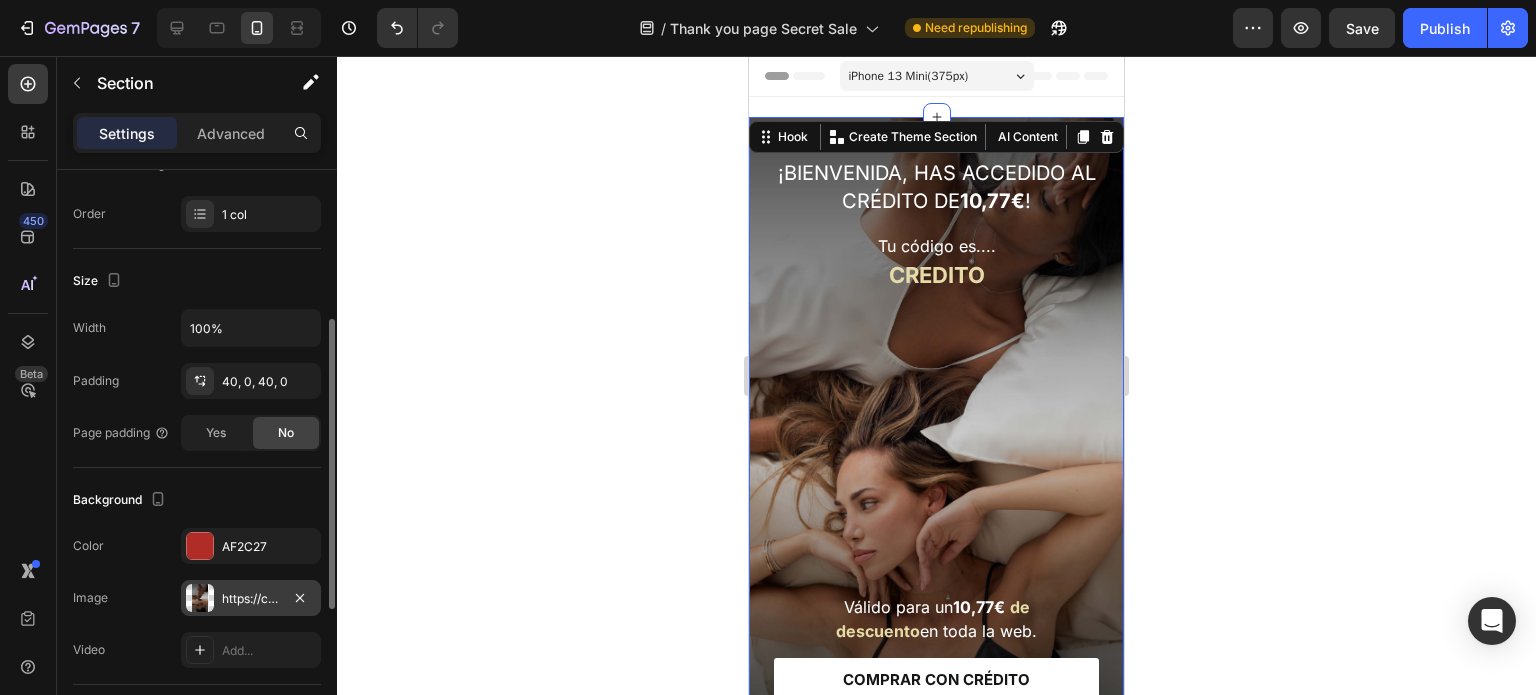 click on "https://cdn.shopify.com/s/files/1/0548/9721/3635/files/gempages_474109714678940864-0127321b-9d6c-475e-92f2-e0879a5f3090.jpg" at bounding box center [251, 599] 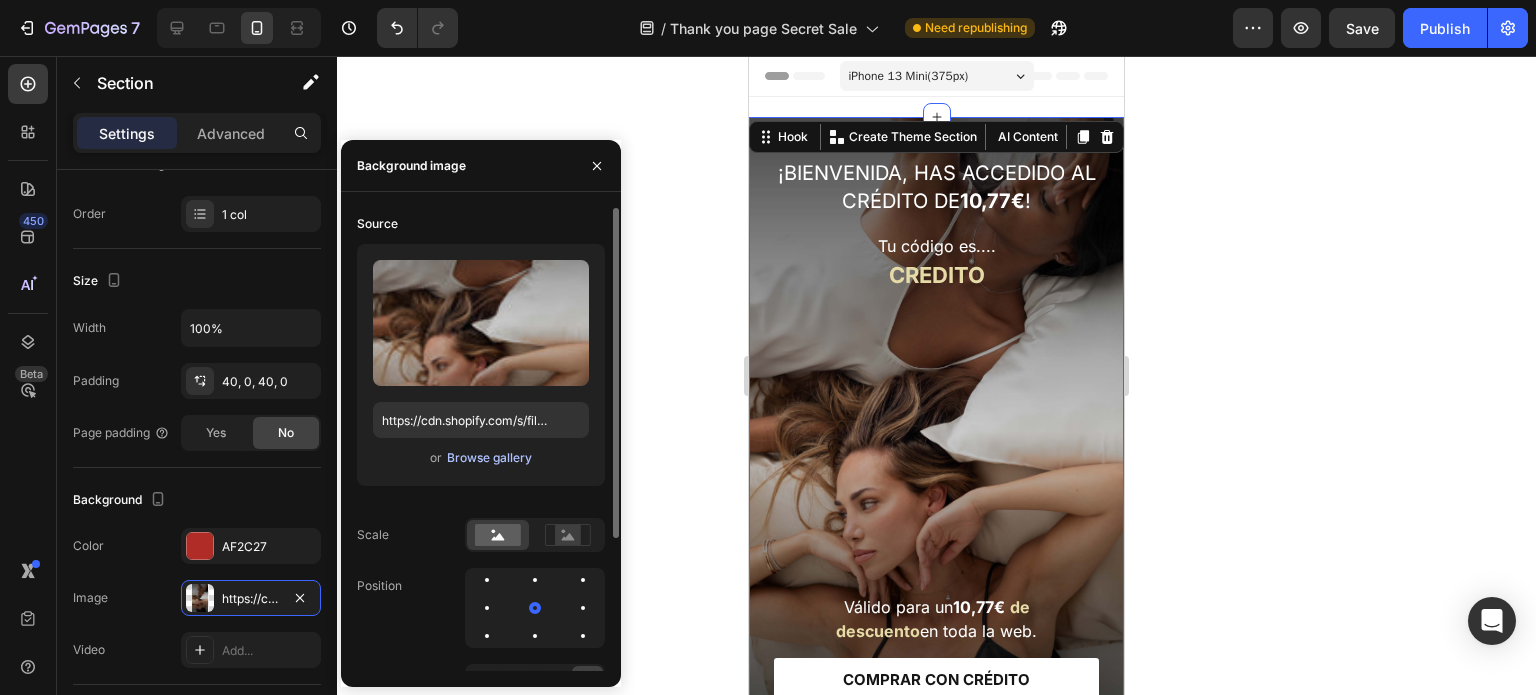 click on "Browse gallery" at bounding box center (489, 458) 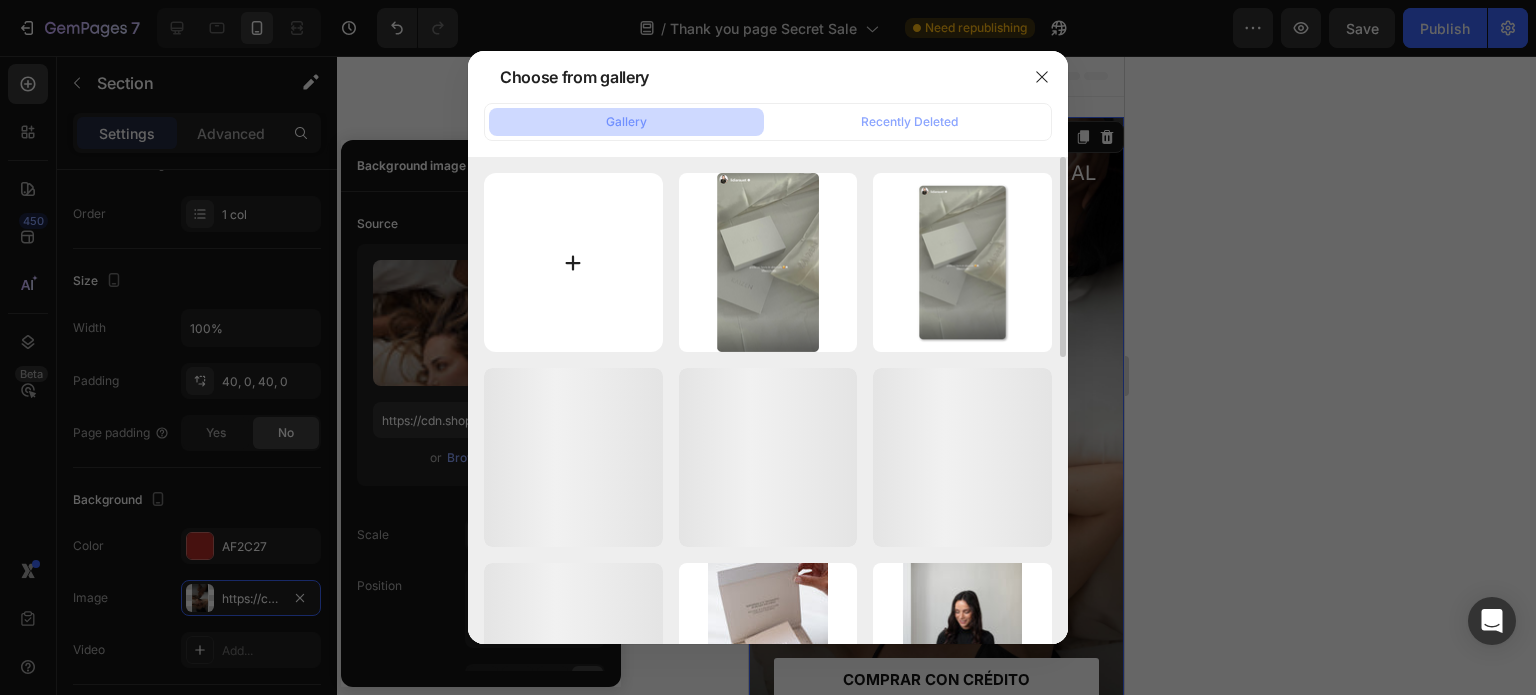 click at bounding box center (573, 262) 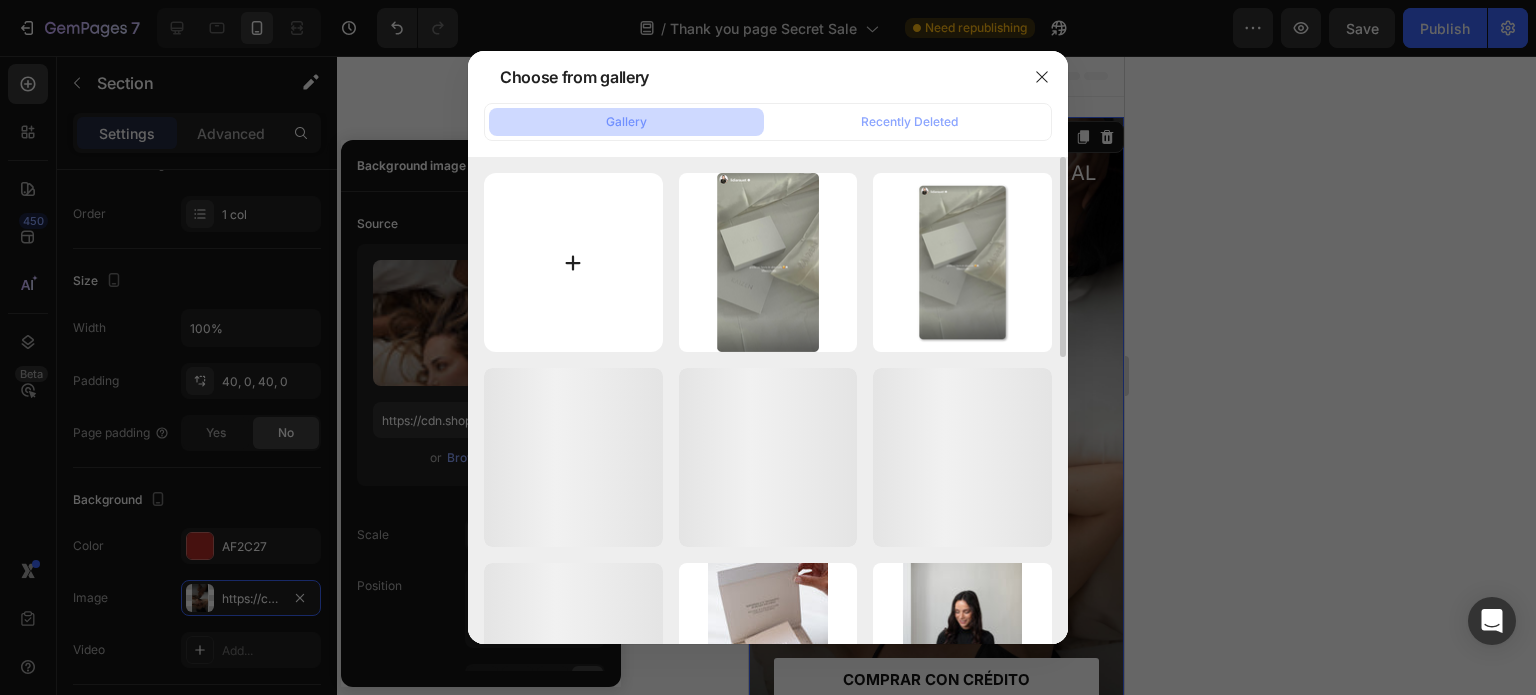 type on "C:\fakepath\portada-75.jpg" 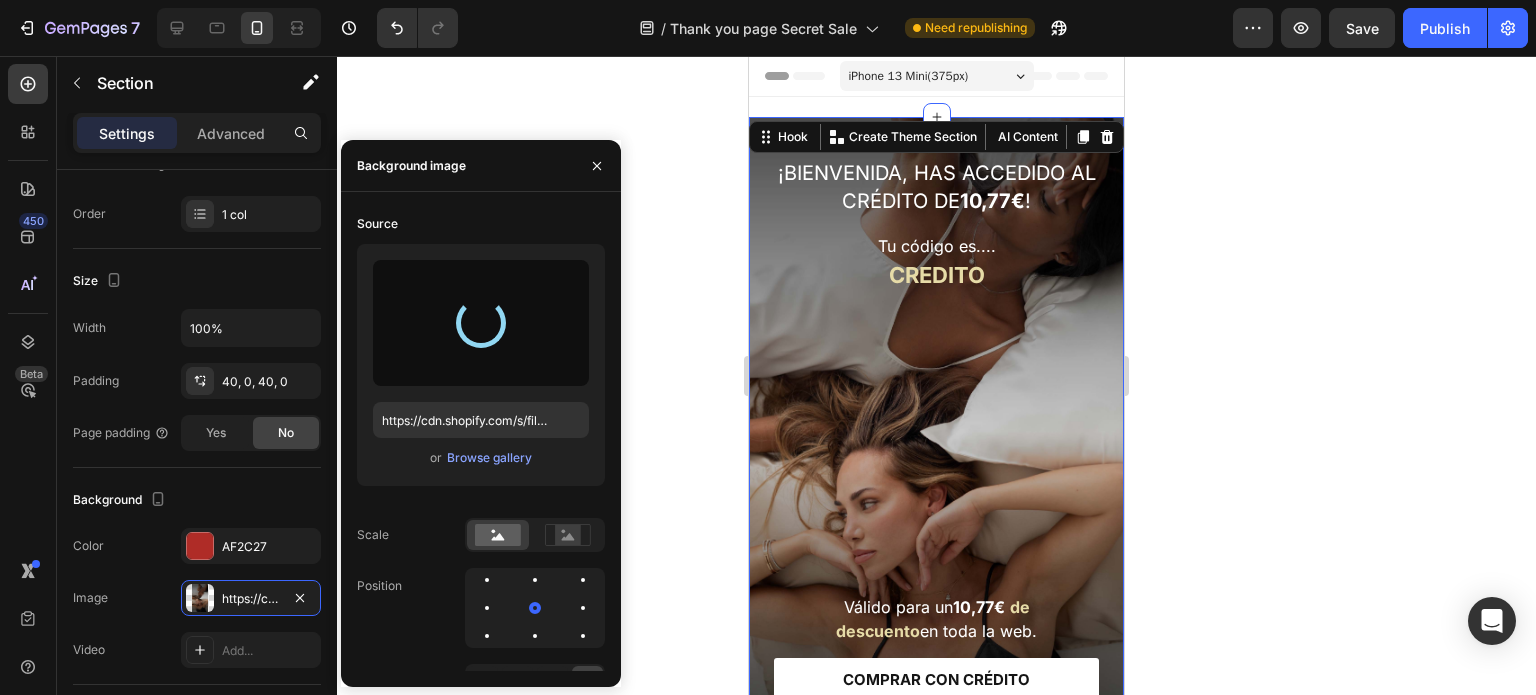 type on "https://cdn.shopify.com/s/files/1/0548/9721/3635/files/gempages_474109714678940864-1bc3a782-7d03-4a08-8356-fb8ee20e32b4.jpg" 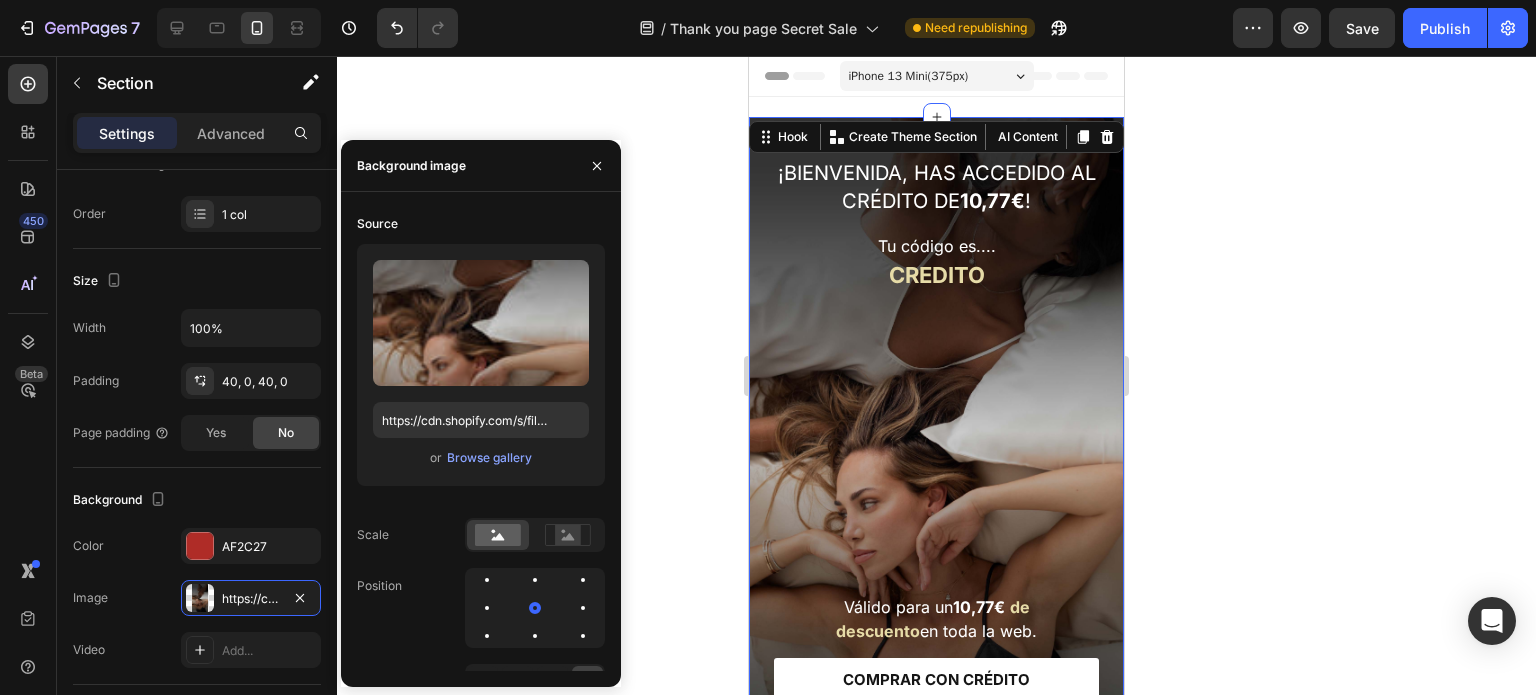 click 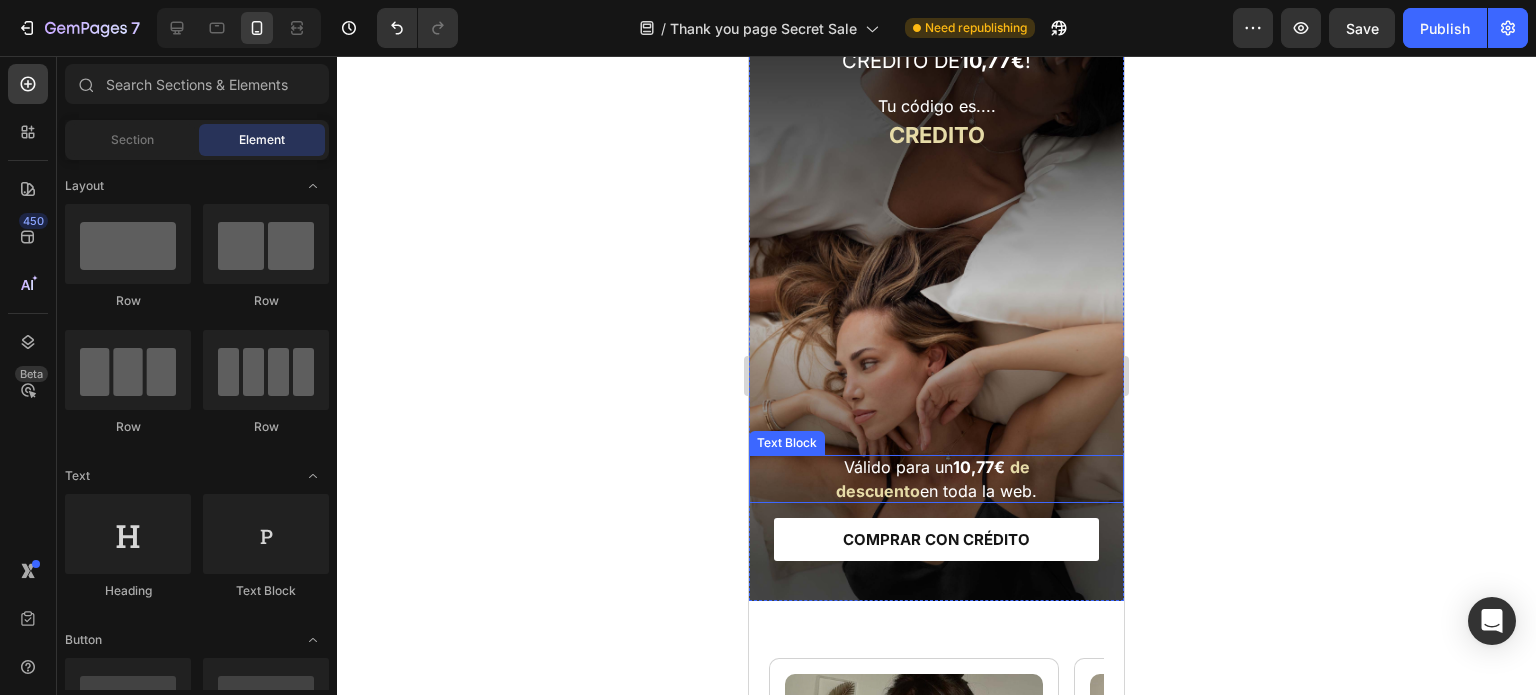 scroll, scrollTop: 100, scrollLeft: 0, axis: vertical 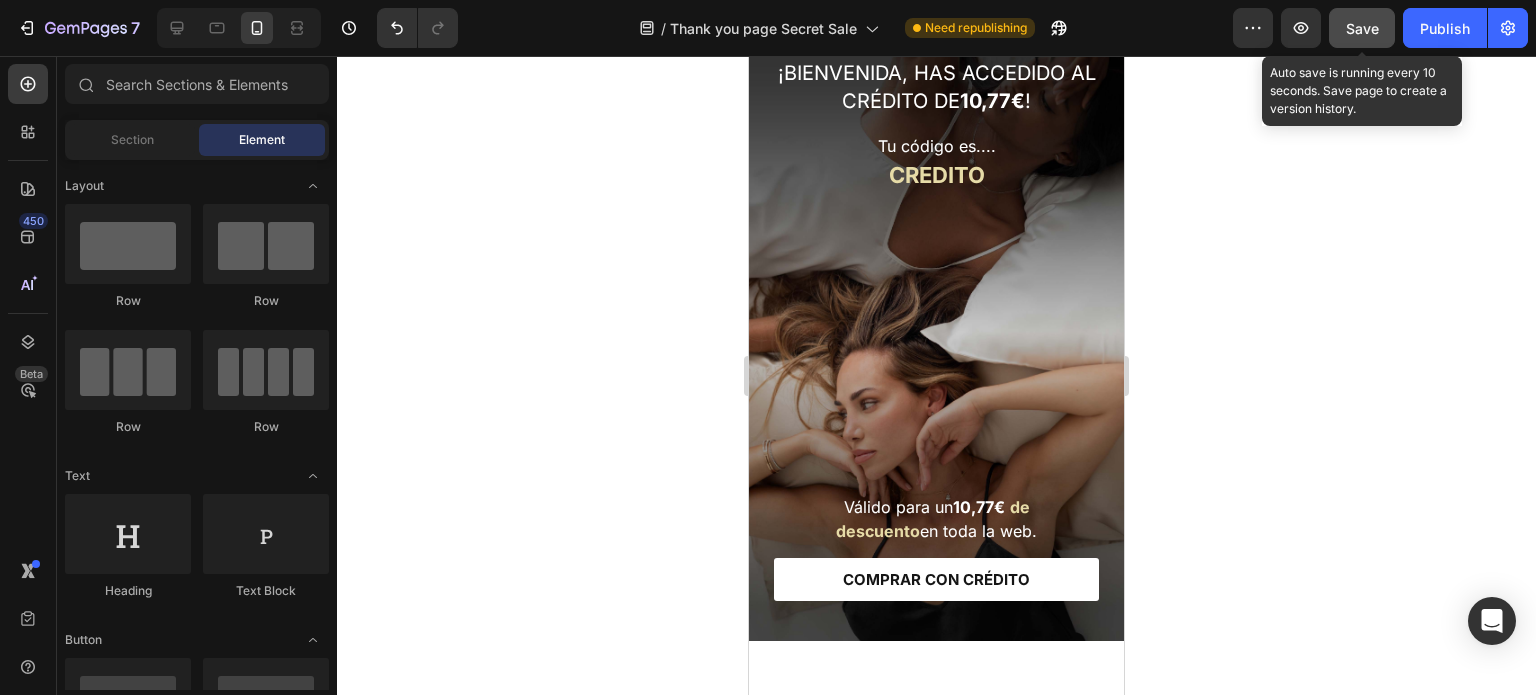 click on "Save" 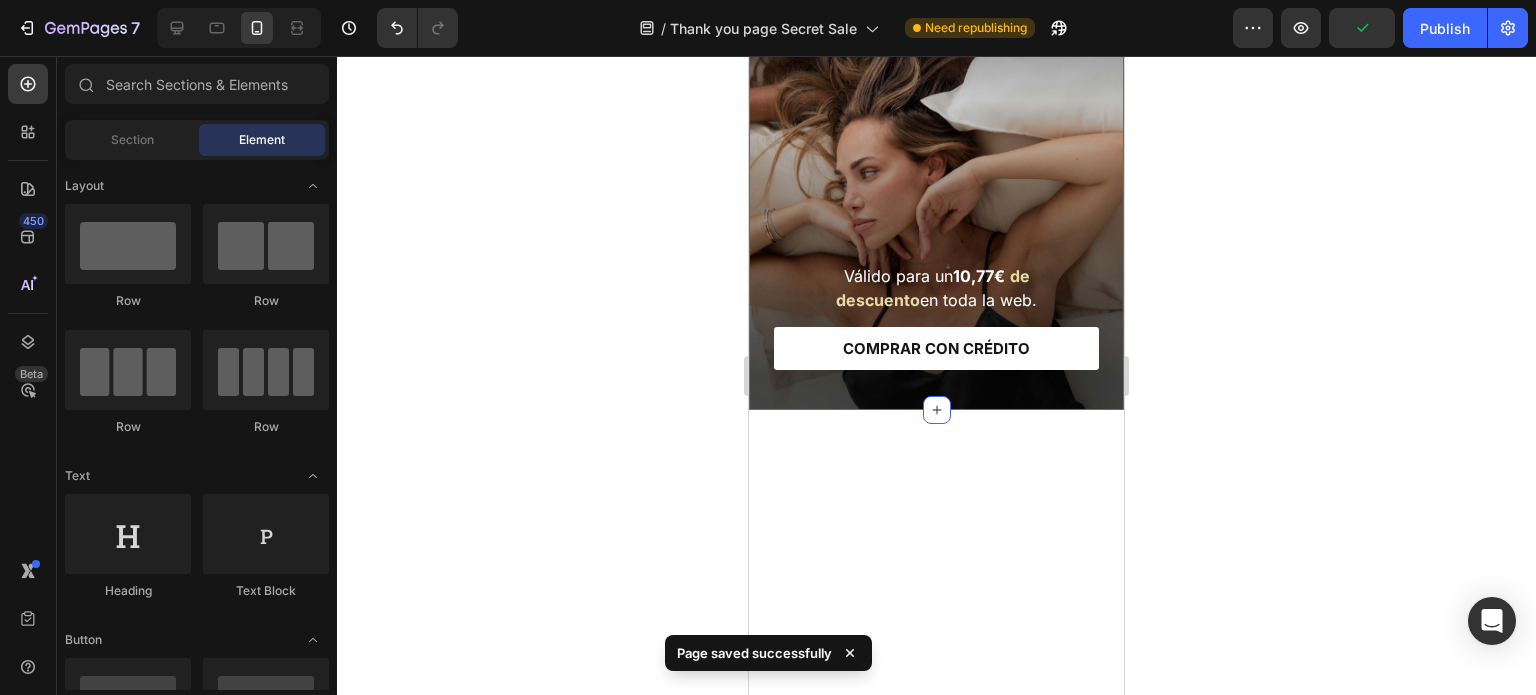 scroll, scrollTop: 0, scrollLeft: 0, axis: both 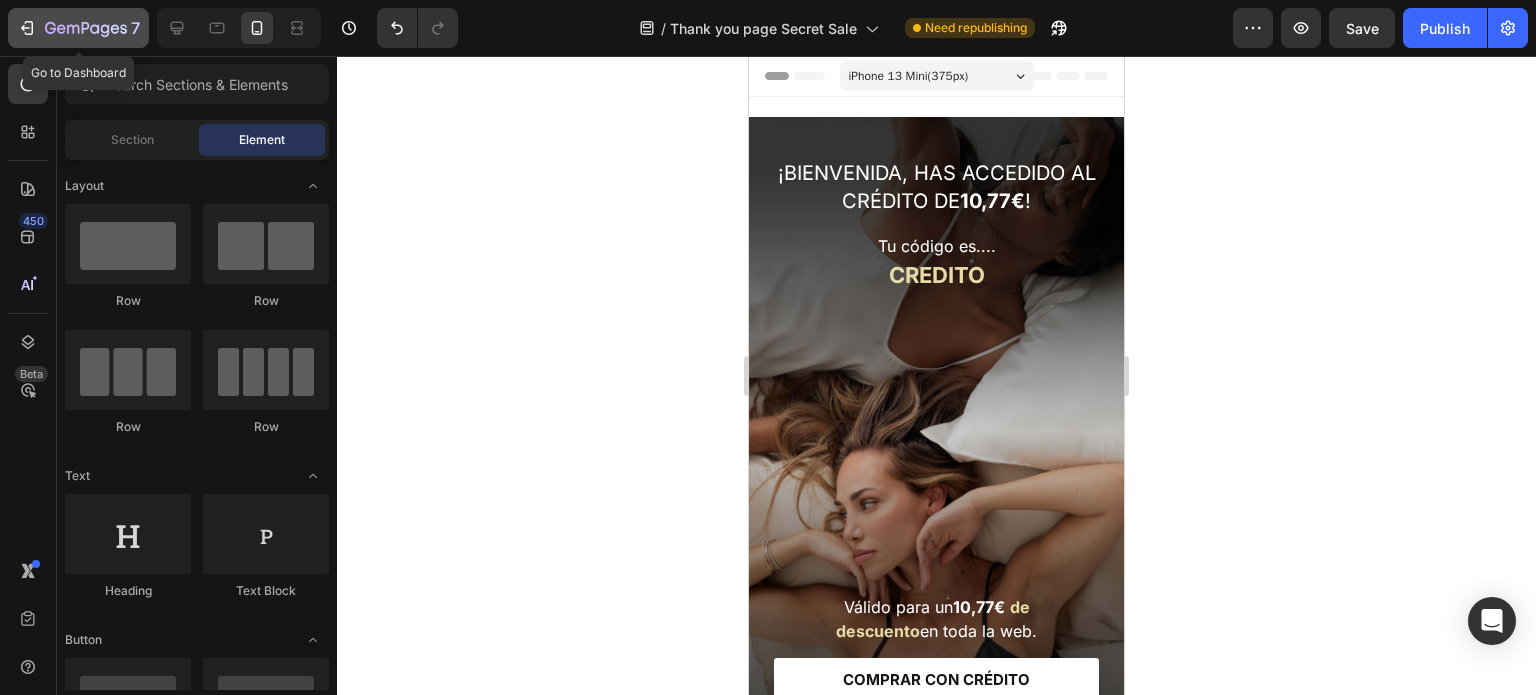 click on "7" 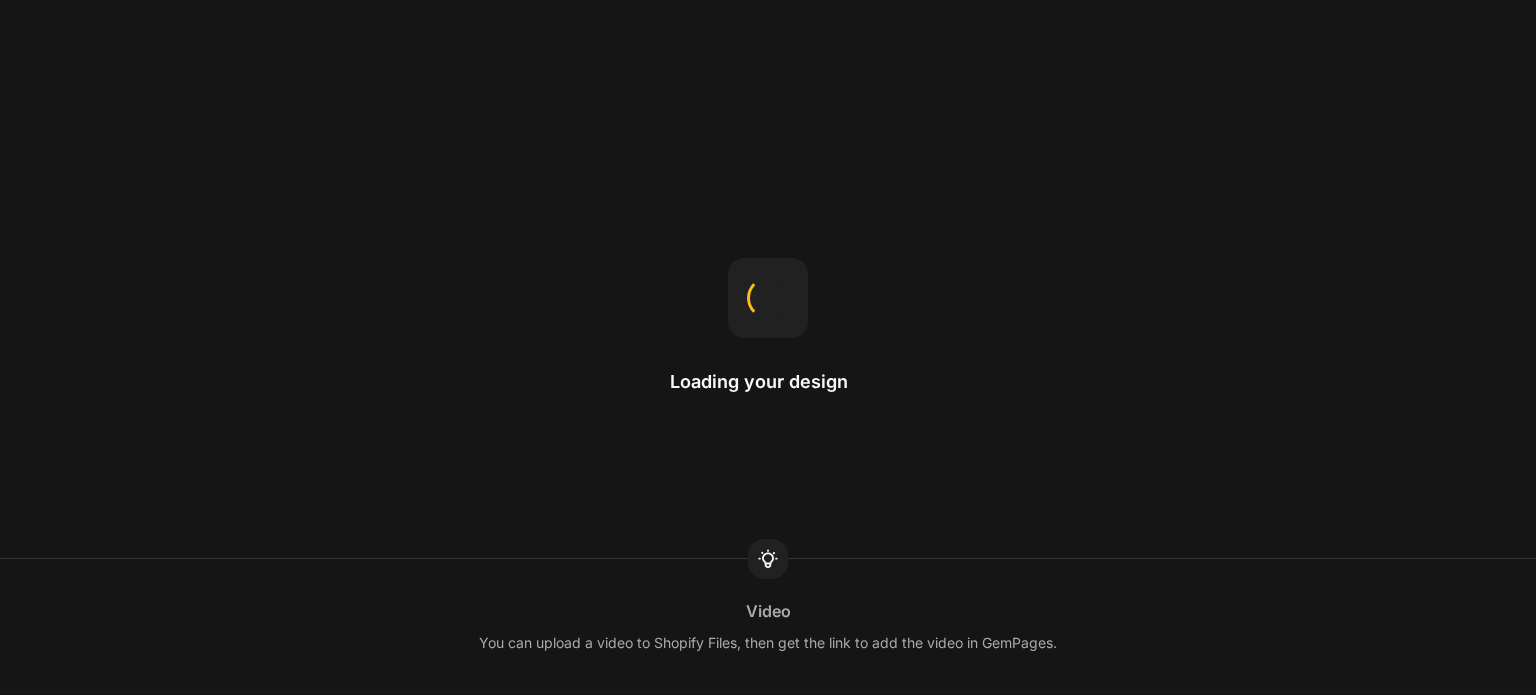 scroll, scrollTop: 0, scrollLeft: 0, axis: both 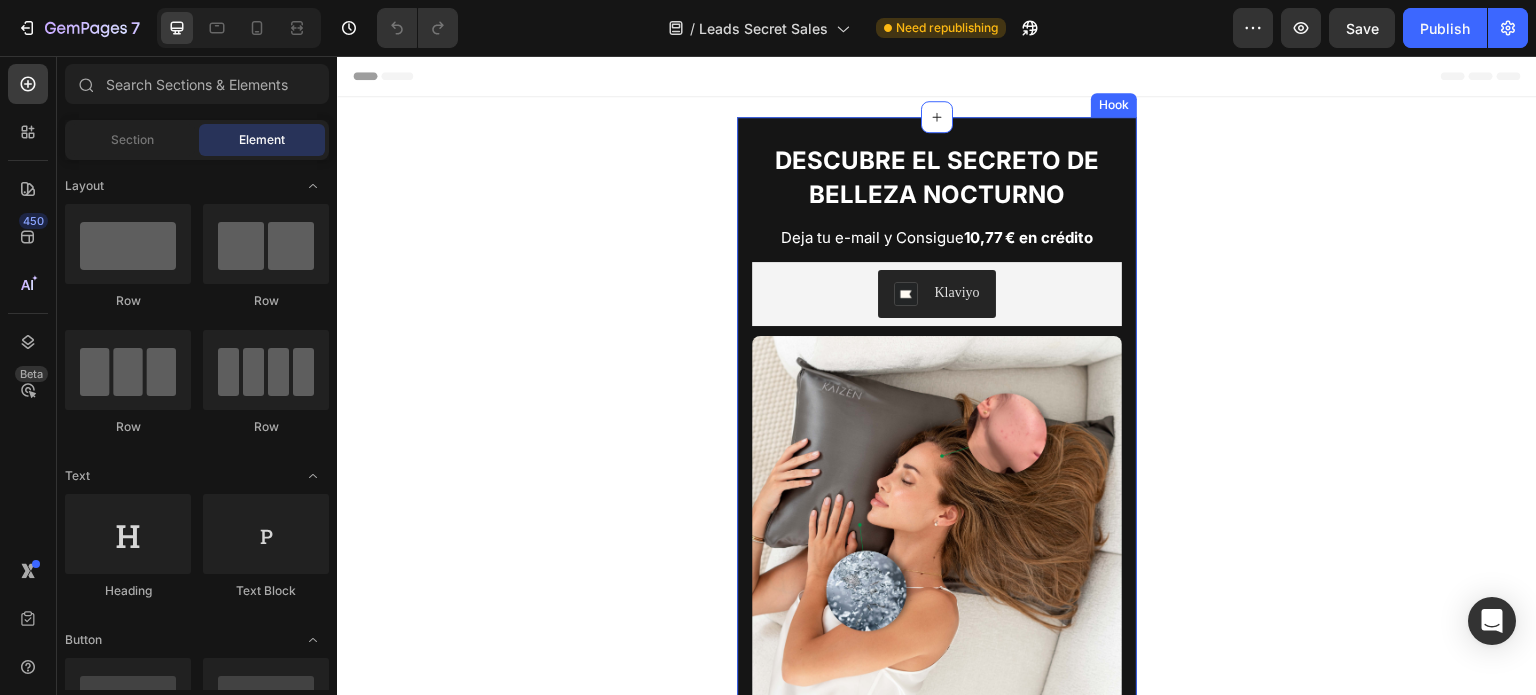 click on "Descubre el secreto de belleza nocturno  Text Block Deja tu e-mail y Consigue  10,77 € en crédito Text Block Klaviyo Klaviyo Image Row Hook" at bounding box center (937, 424) 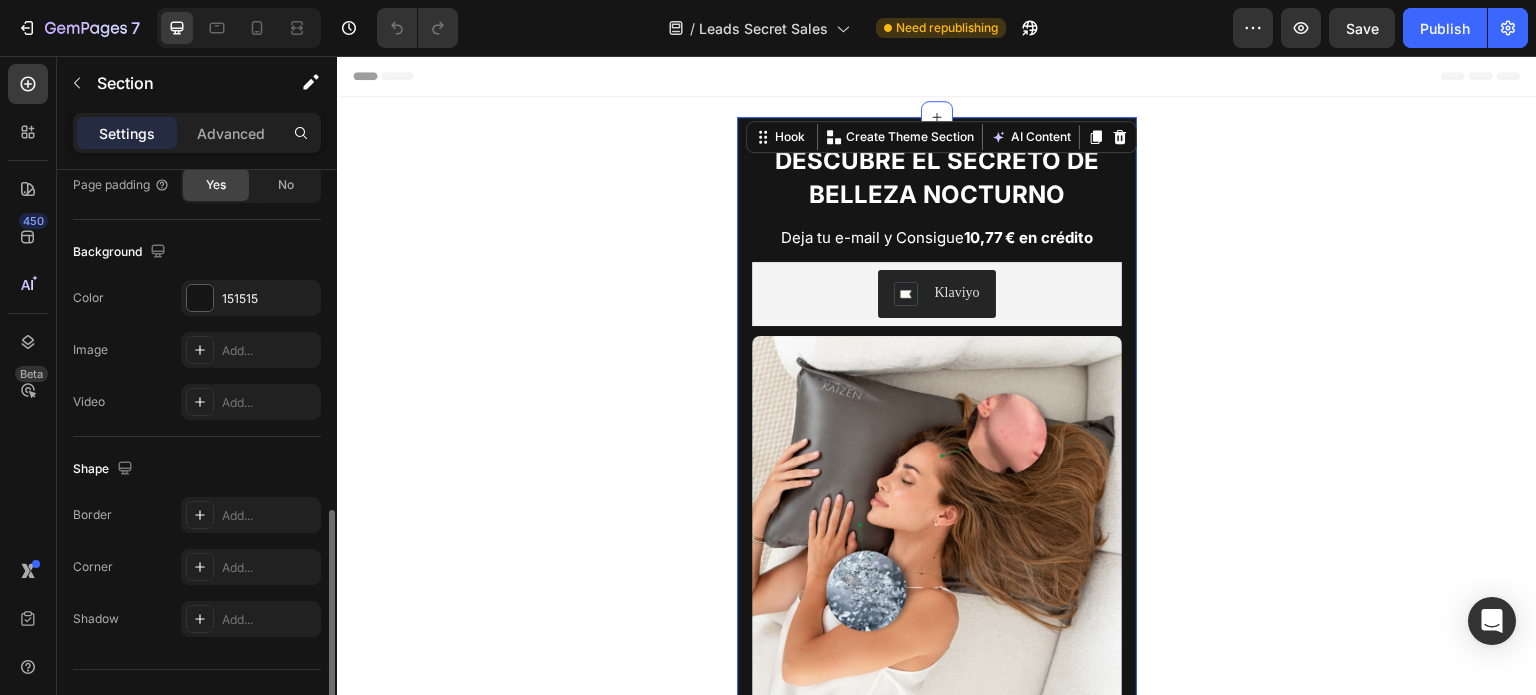 scroll, scrollTop: 636, scrollLeft: 0, axis: vertical 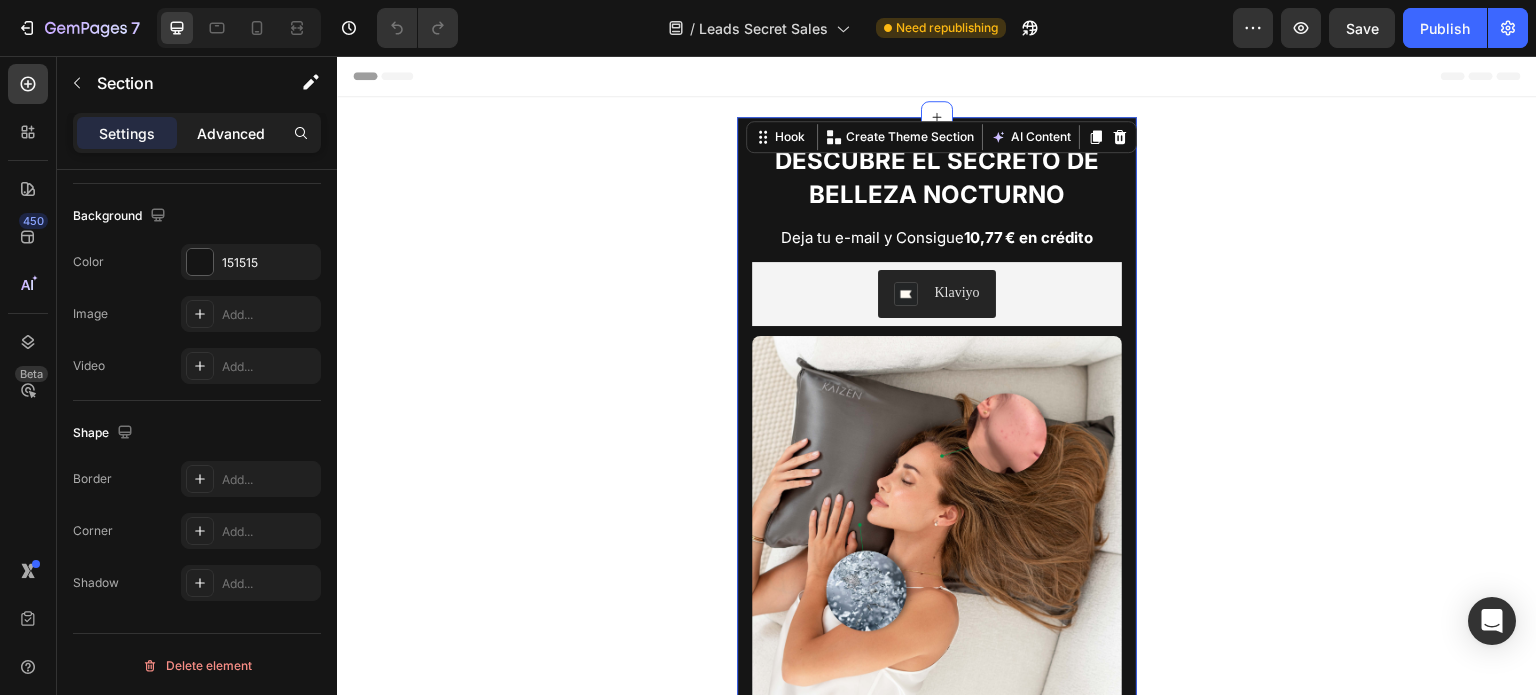 click on "Advanced" at bounding box center [231, 133] 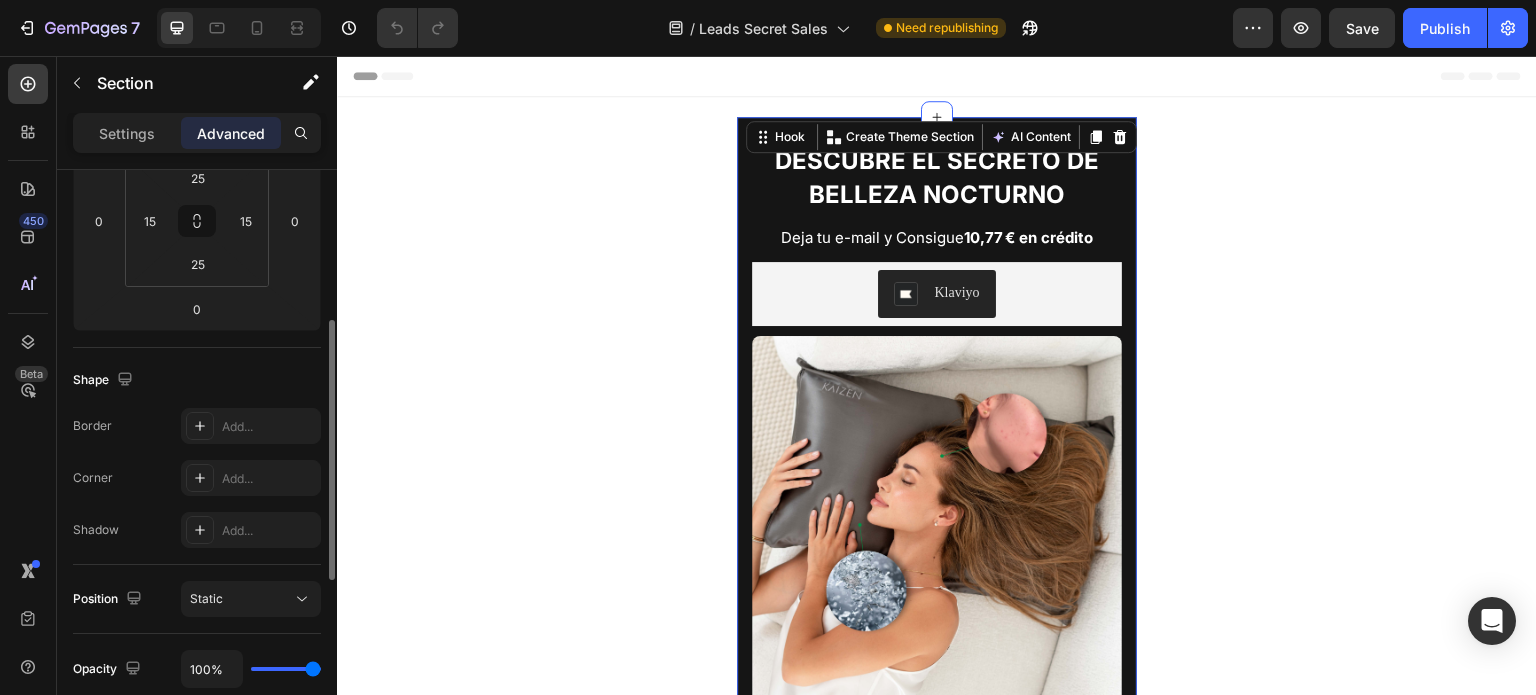 scroll, scrollTop: 236, scrollLeft: 0, axis: vertical 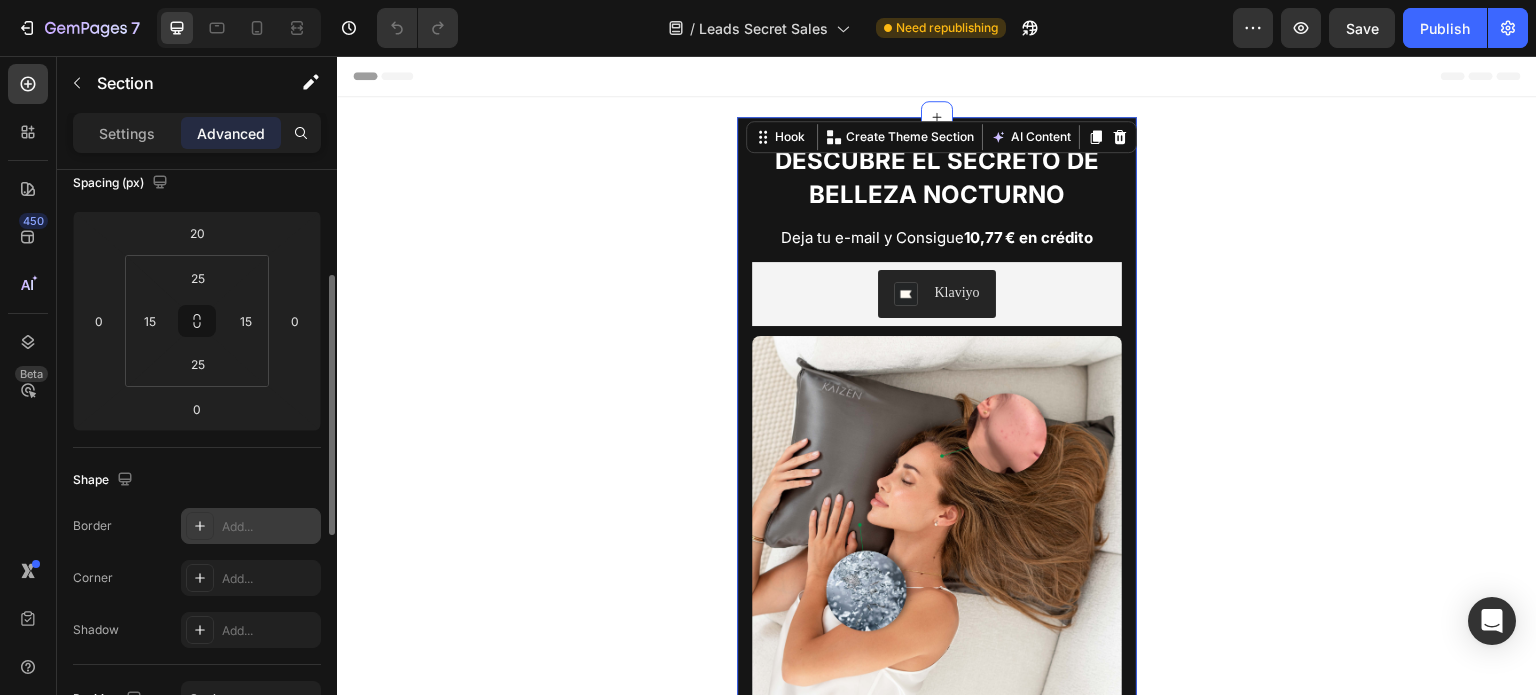 click on "Add..." at bounding box center [269, 527] 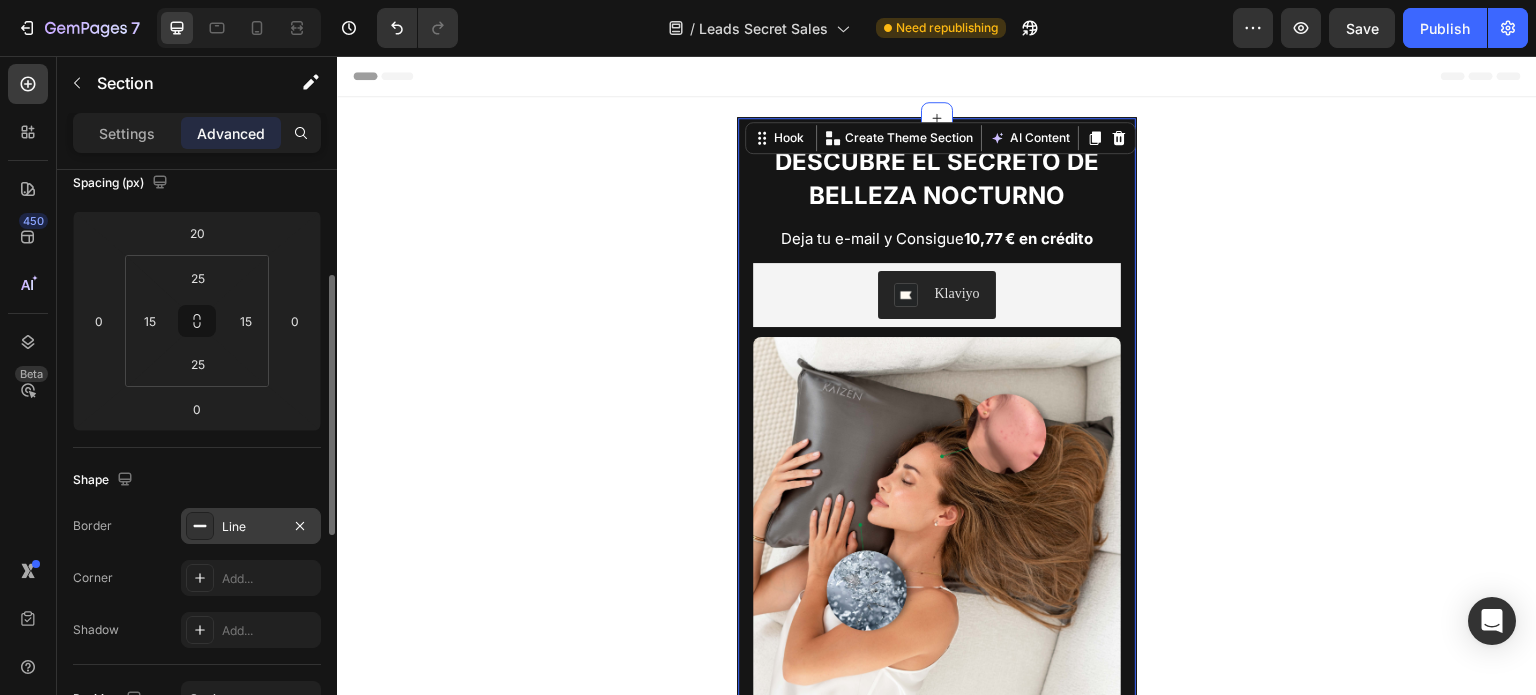 click on "Shape" at bounding box center [197, 480] 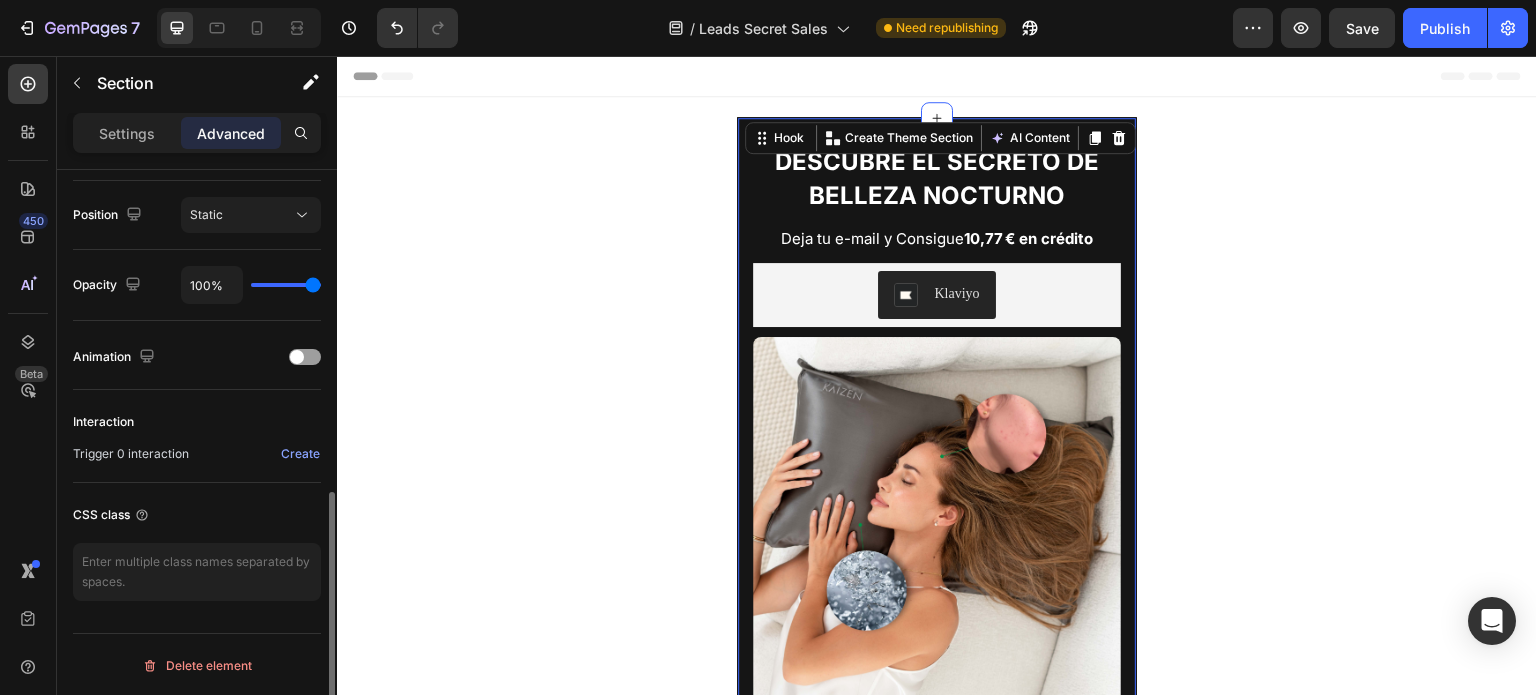 scroll, scrollTop: 420, scrollLeft: 0, axis: vertical 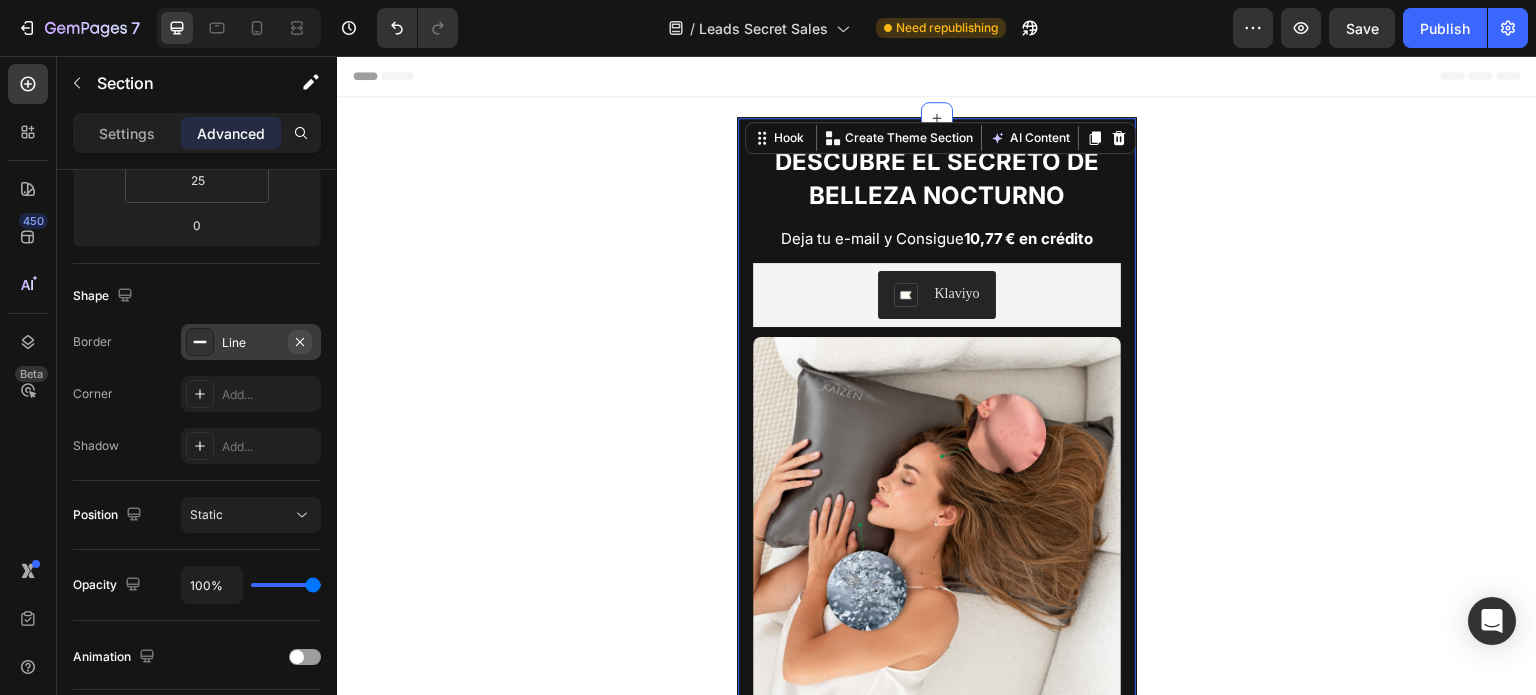click 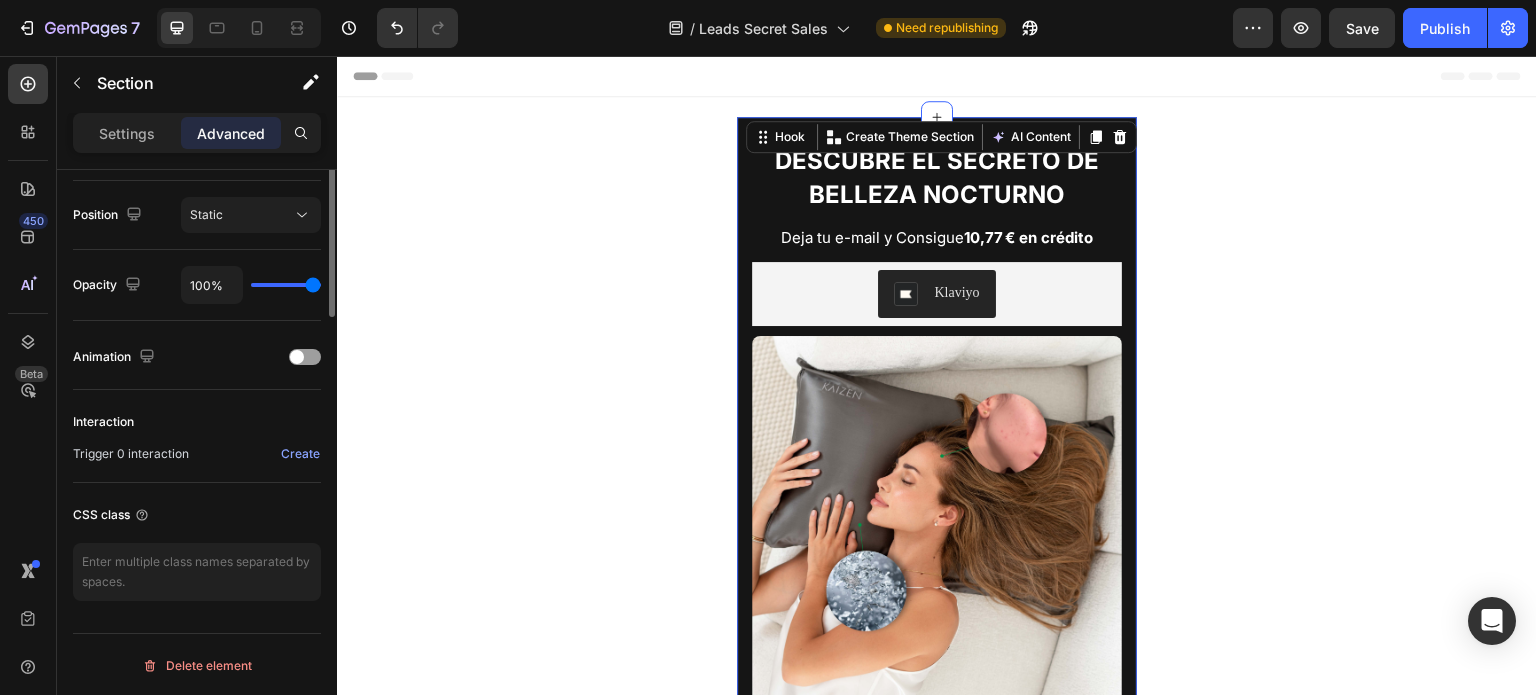 scroll, scrollTop: 0, scrollLeft: 0, axis: both 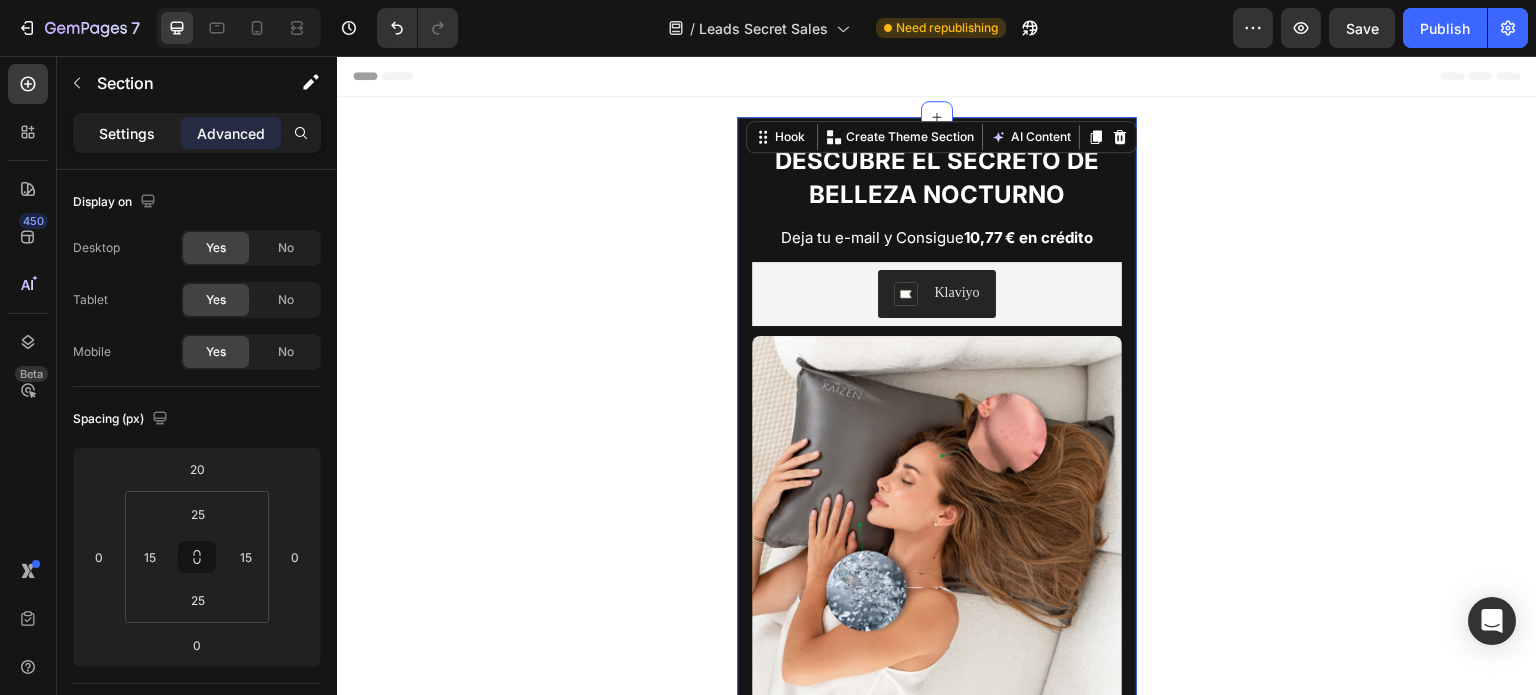 click on "Settings" at bounding box center [127, 133] 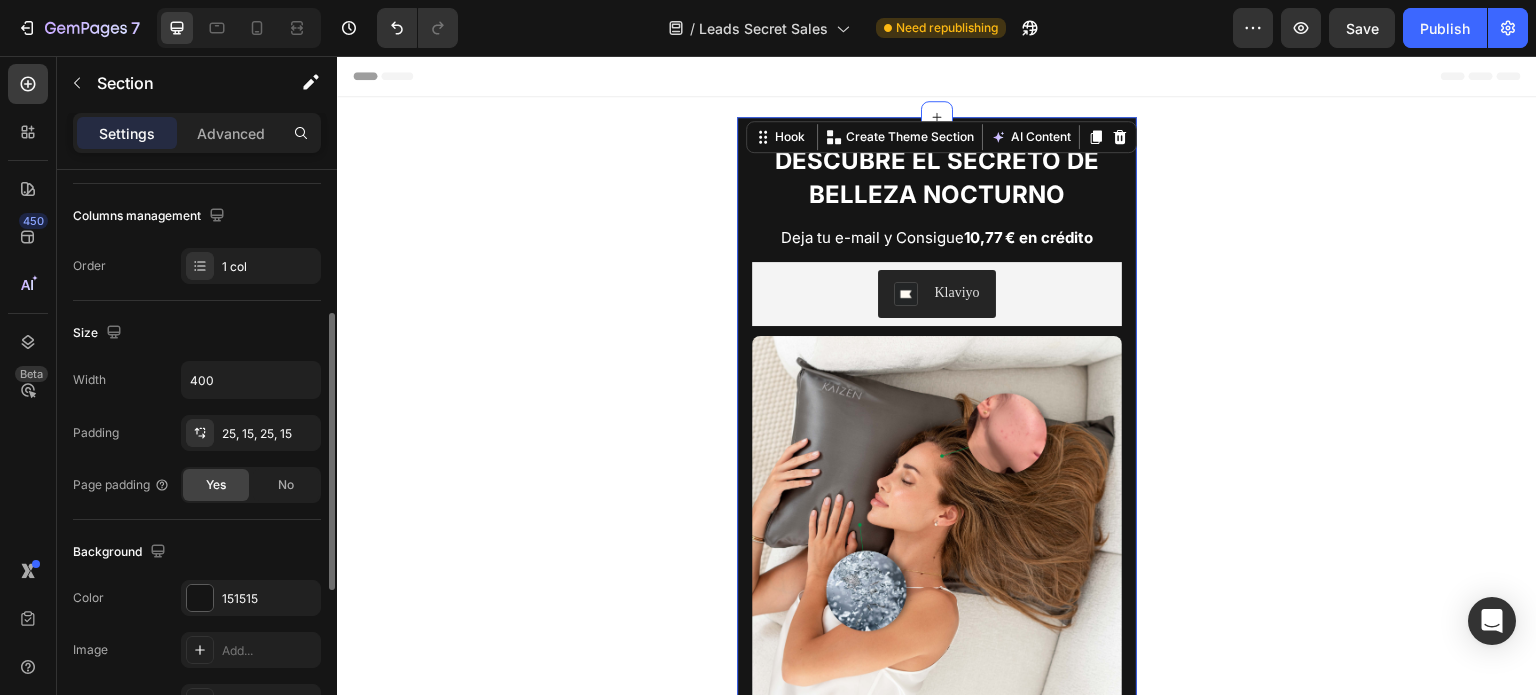 scroll, scrollTop: 400, scrollLeft: 0, axis: vertical 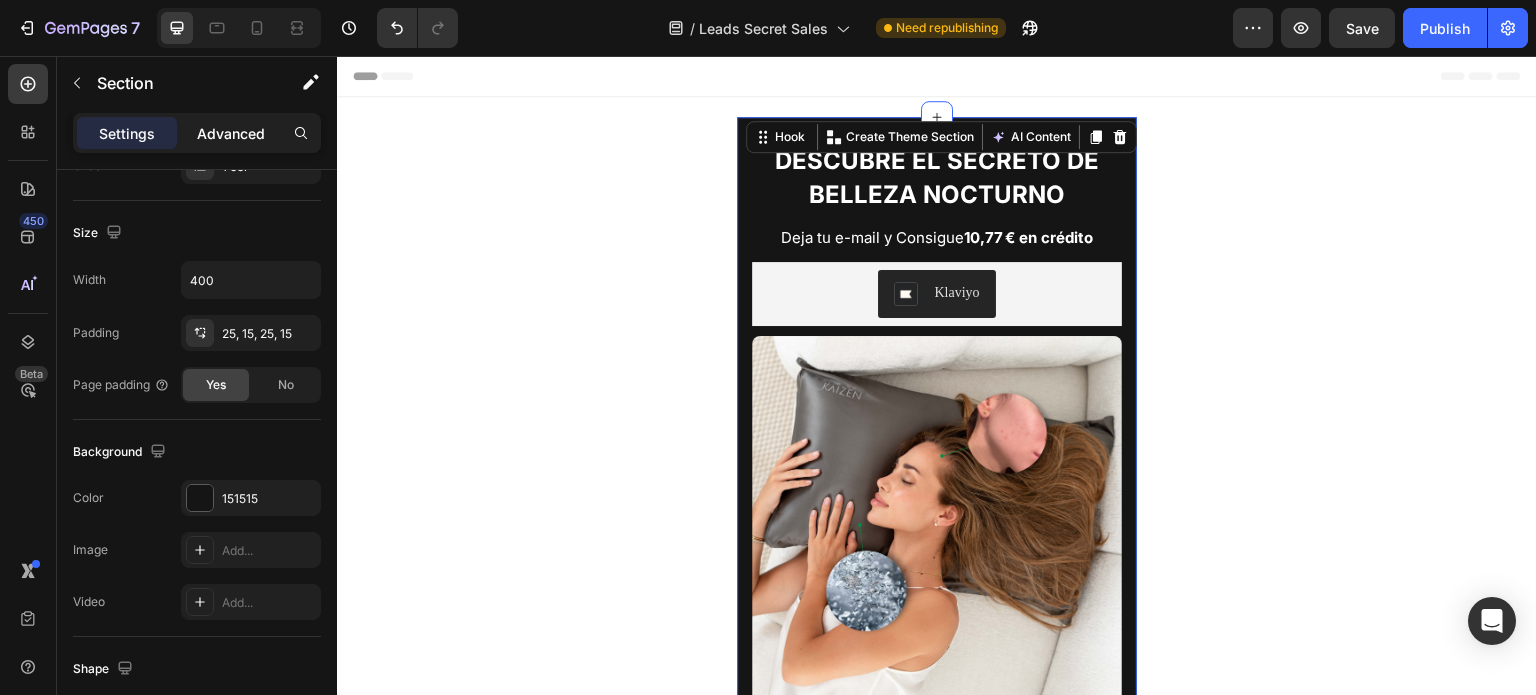 click on "Advanced" at bounding box center (231, 133) 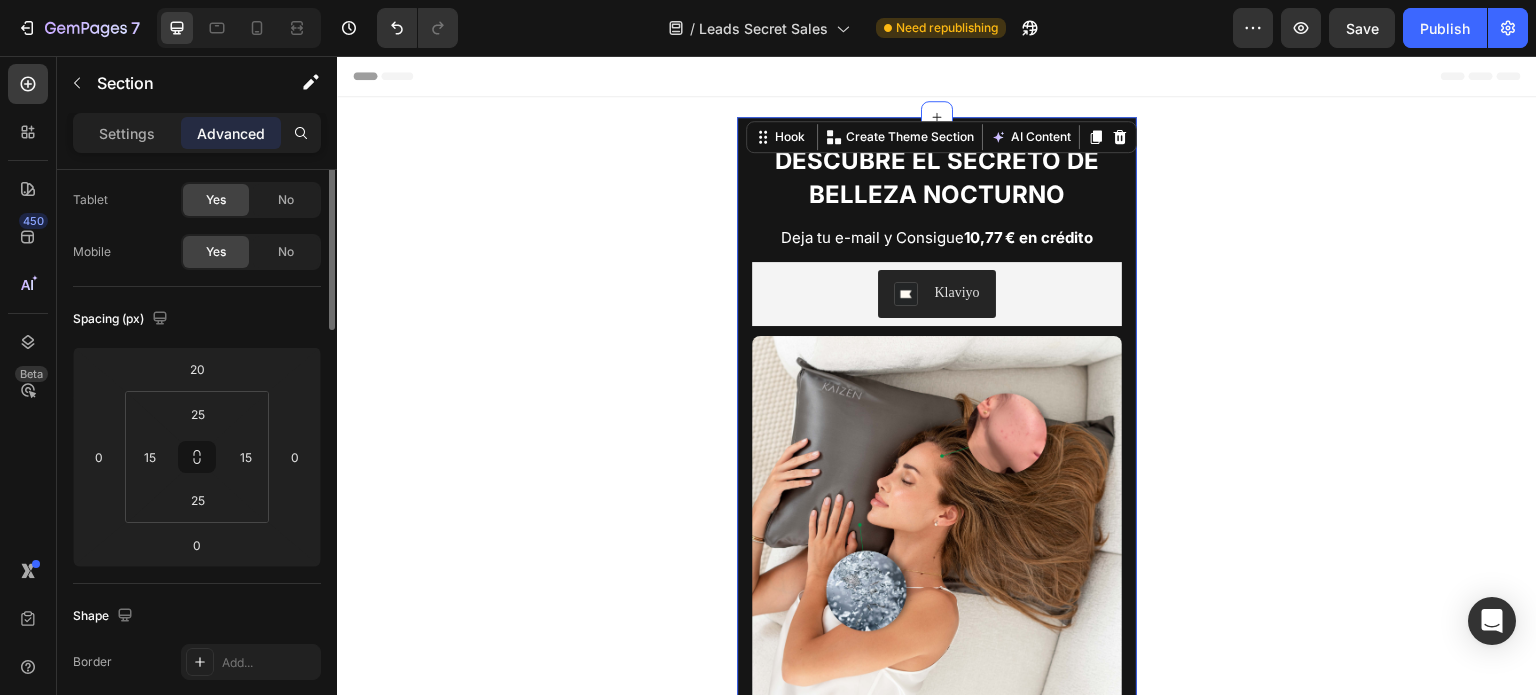 scroll, scrollTop: 0, scrollLeft: 0, axis: both 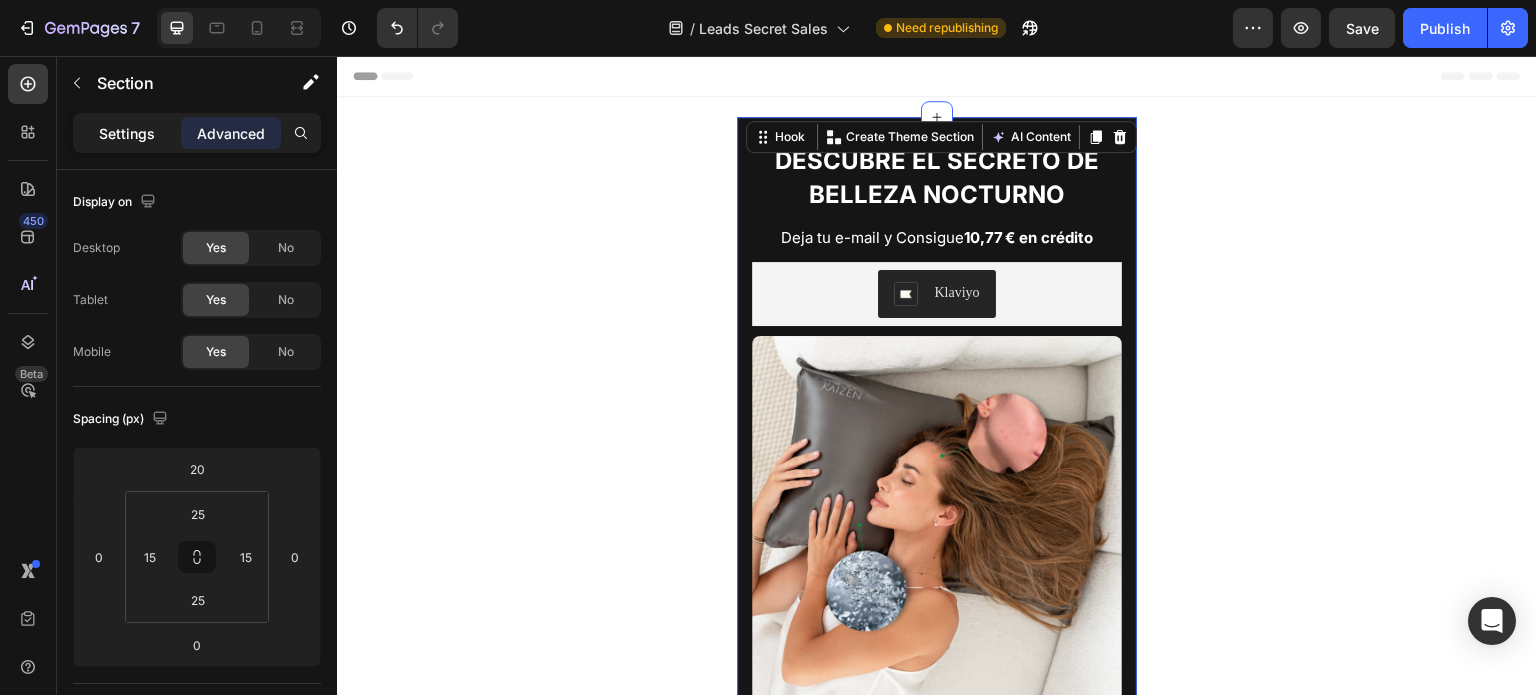 click on "Settings" at bounding box center [127, 133] 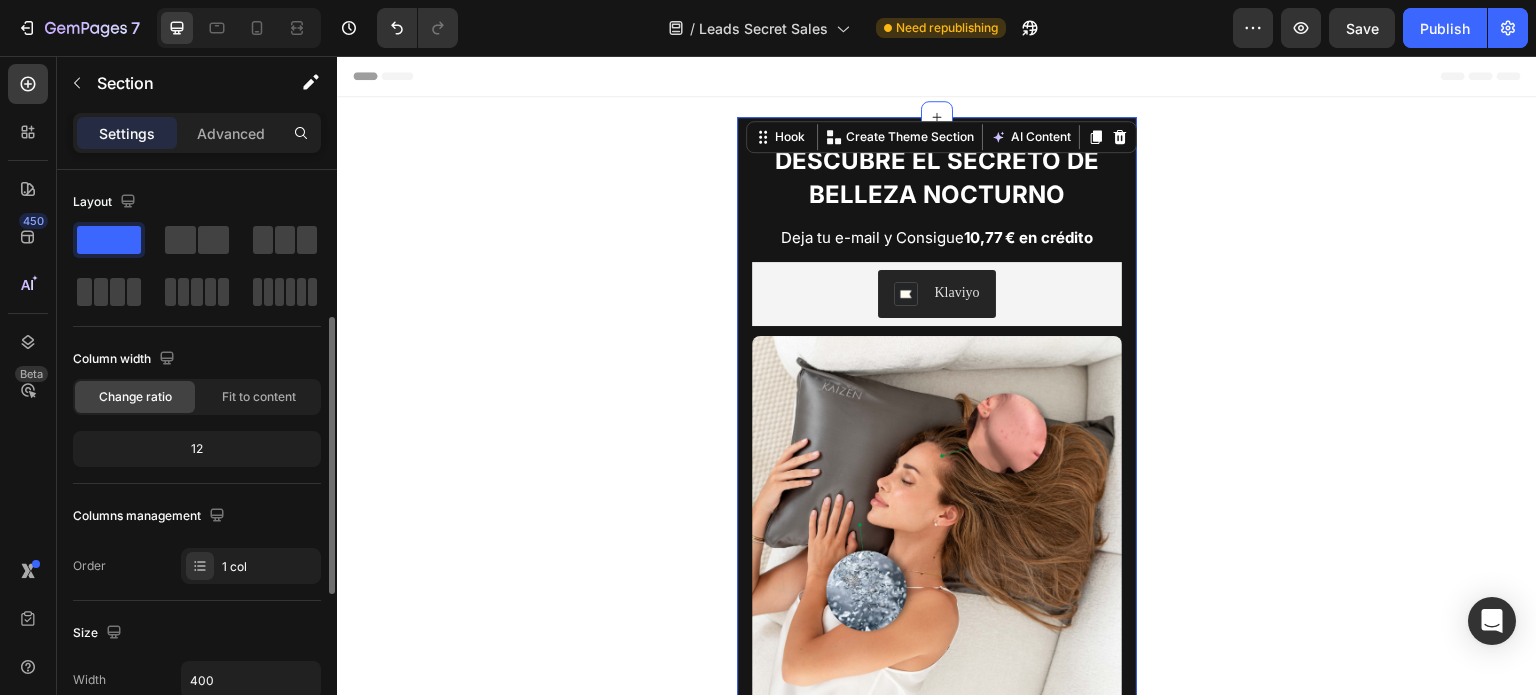 scroll, scrollTop: 200, scrollLeft: 0, axis: vertical 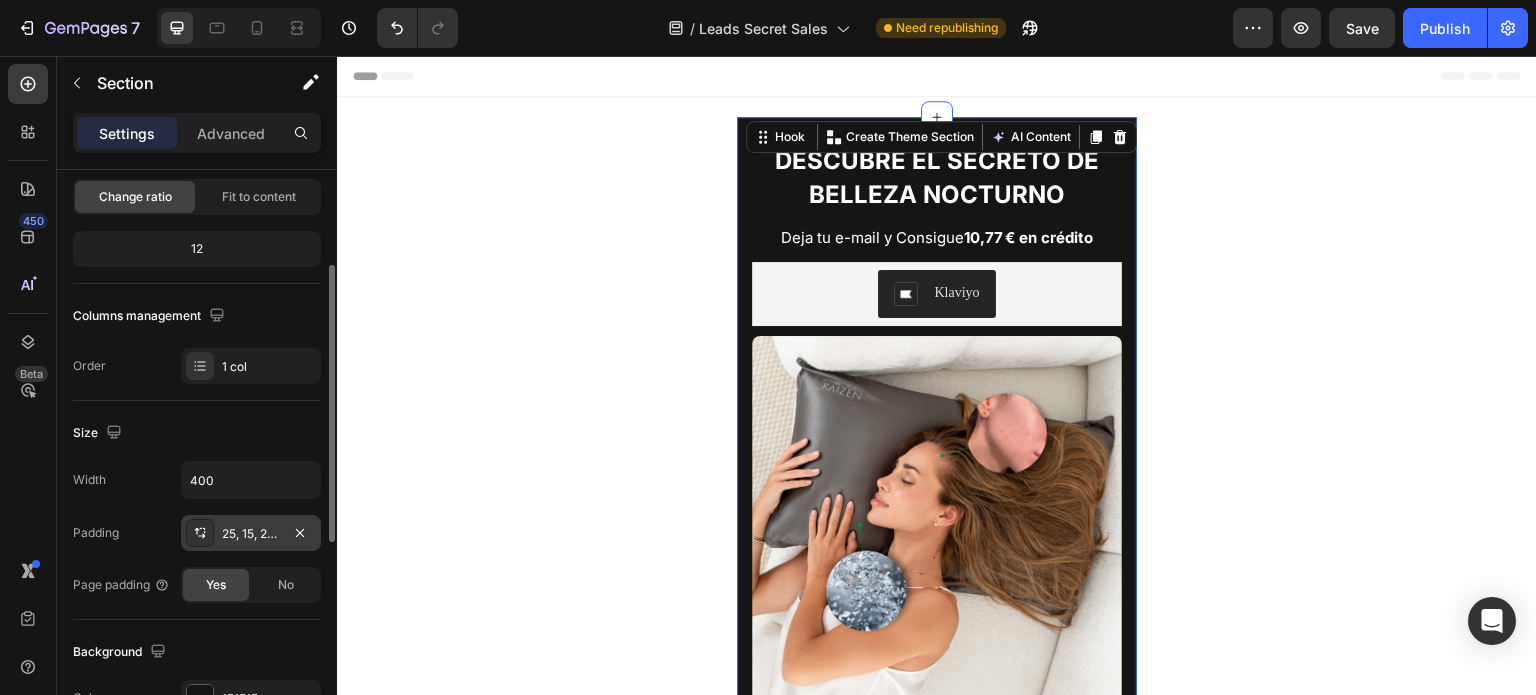 click on "25, 15, 25, 15" at bounding box center (251, 534) 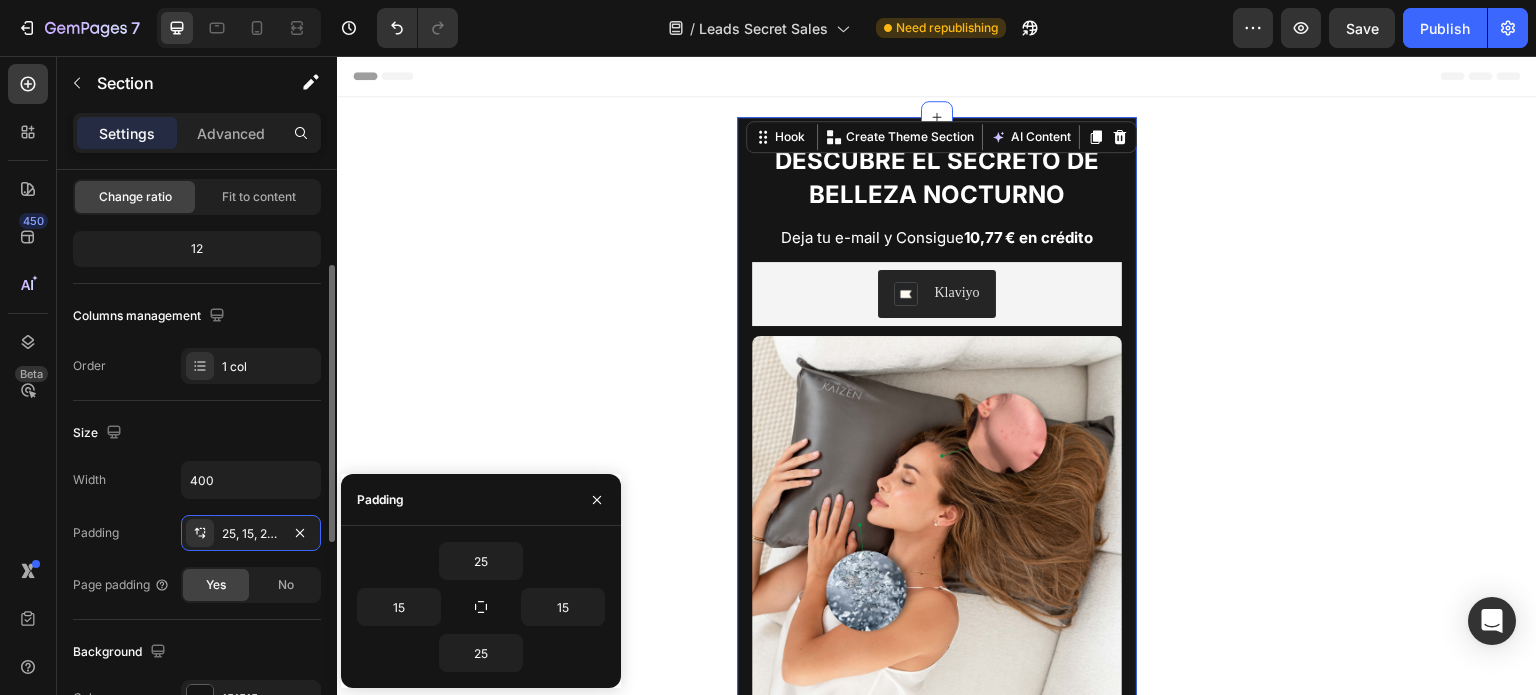 click on "Size Width 400 Padding 25, 15, 25, 15 Page padding Yes No" 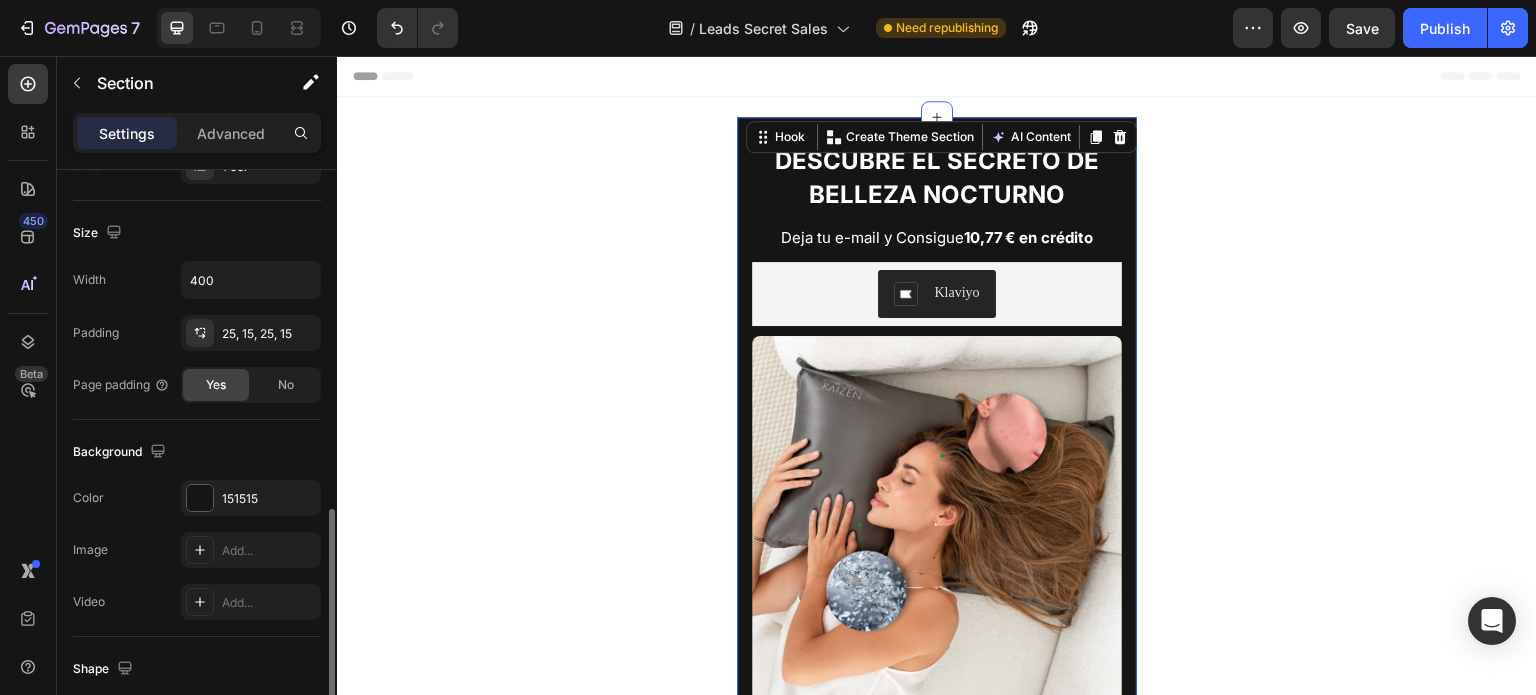 scroll, scrollTop: 500, scrollLeft: 0, axis: vertical 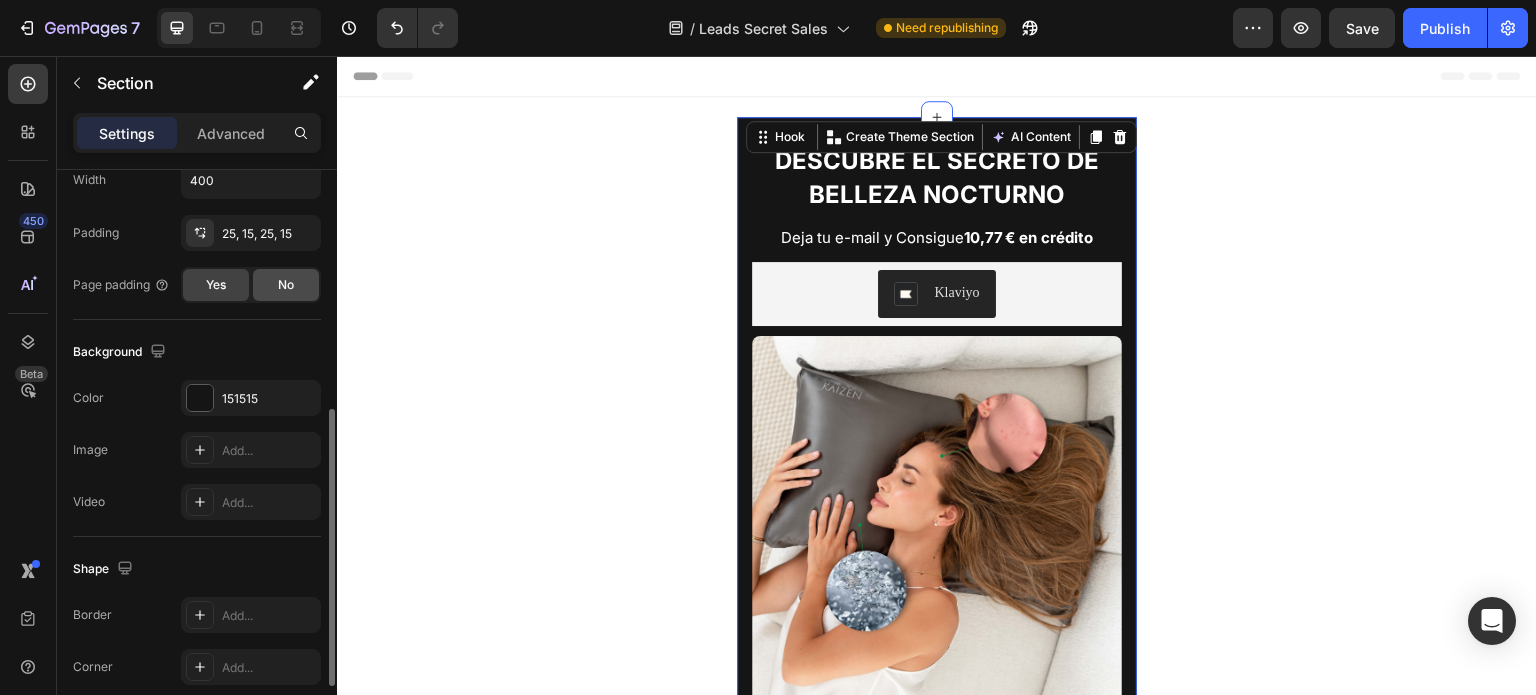 click on "No" 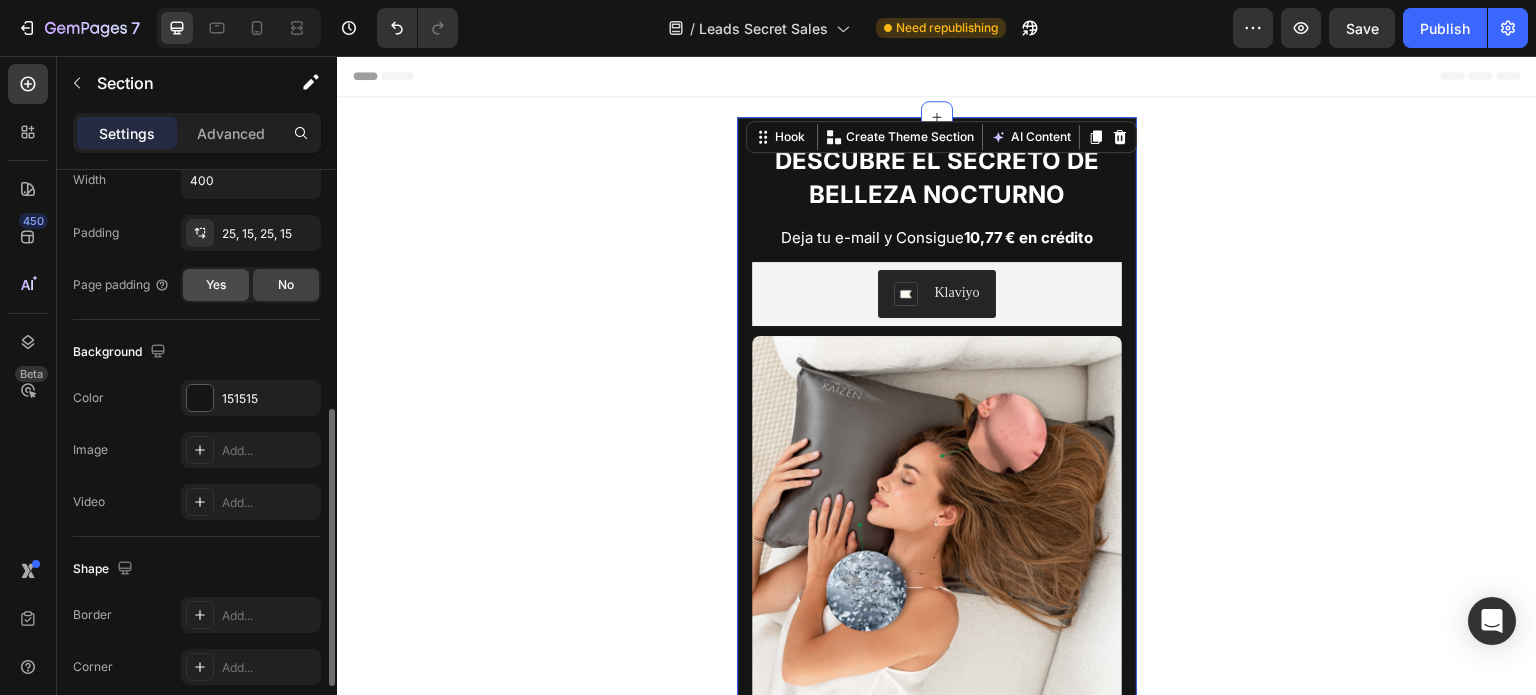 click on "Yes" 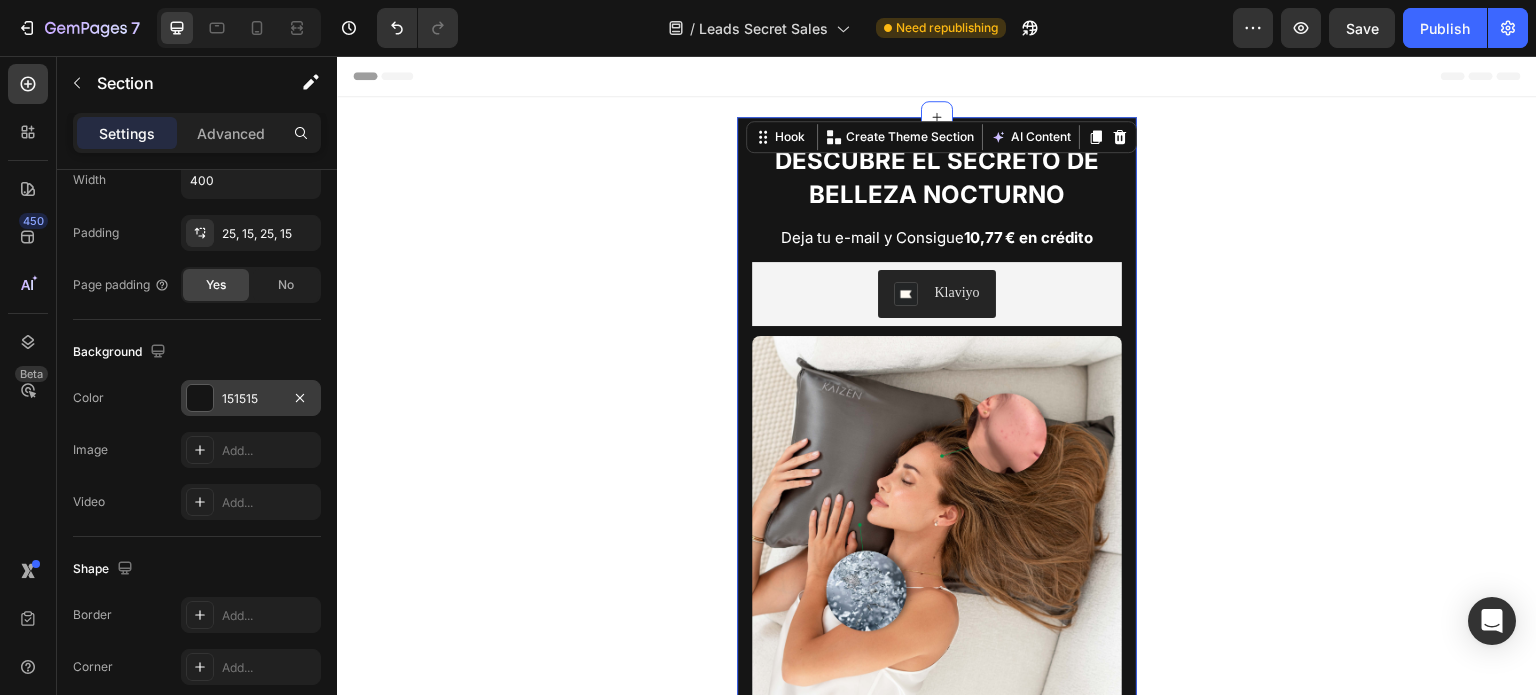 click on "151515" at bounding box center [251, 398] 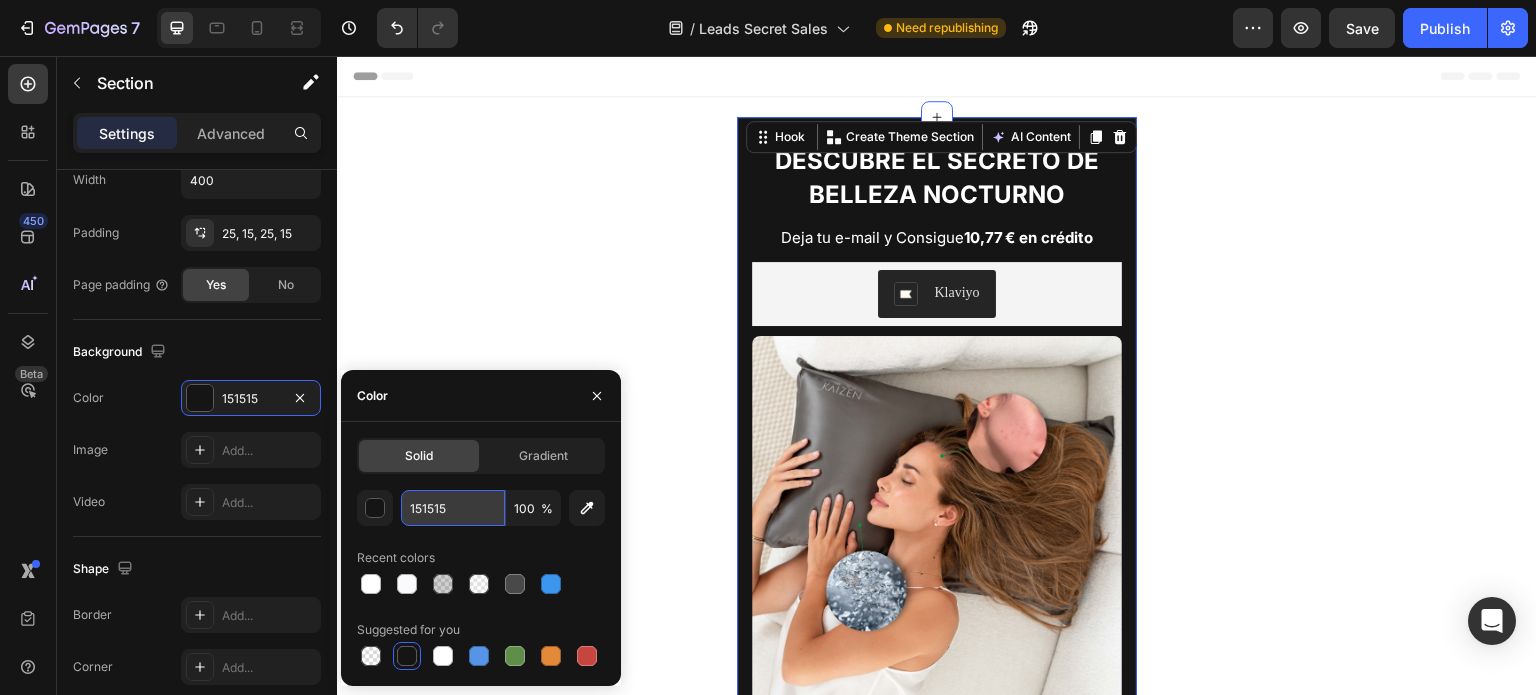 click on "151515" at bounding box center (453, 508) 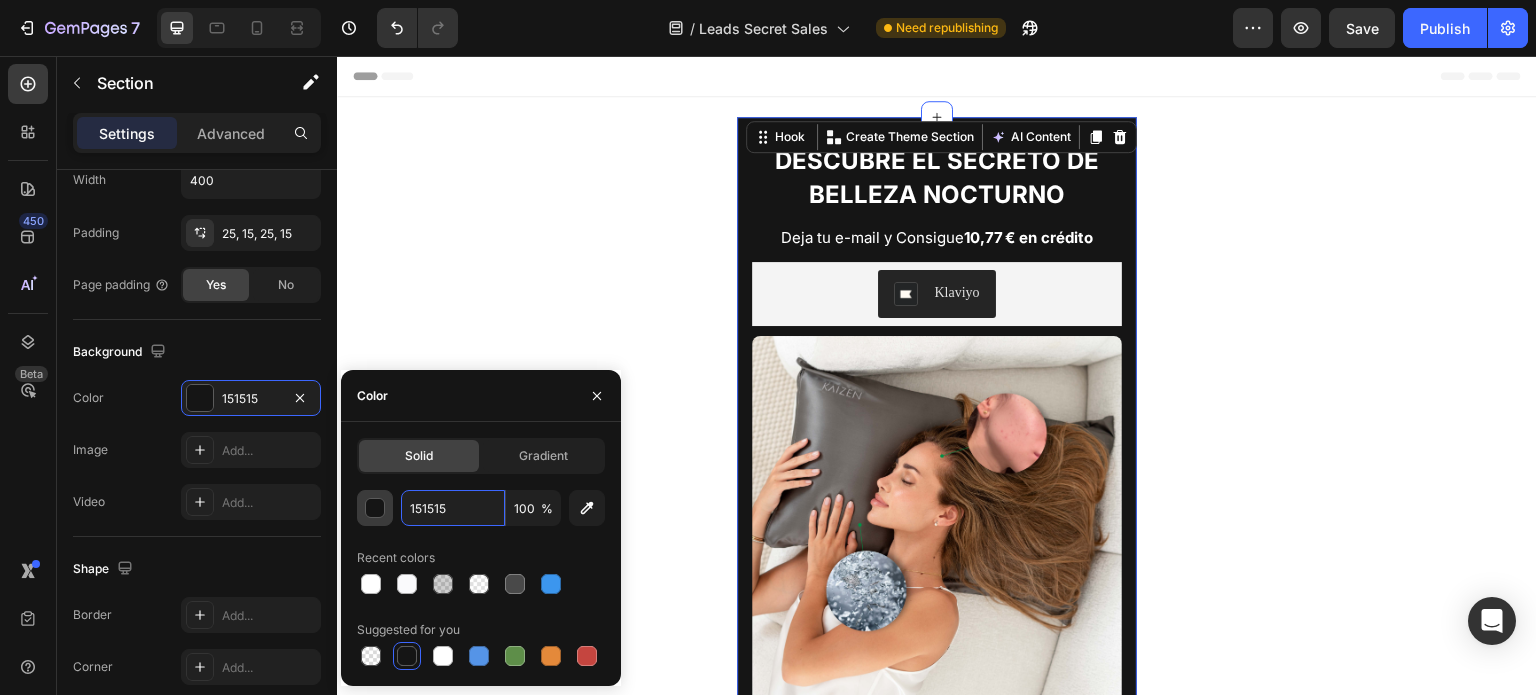 paste on "e4d9a" 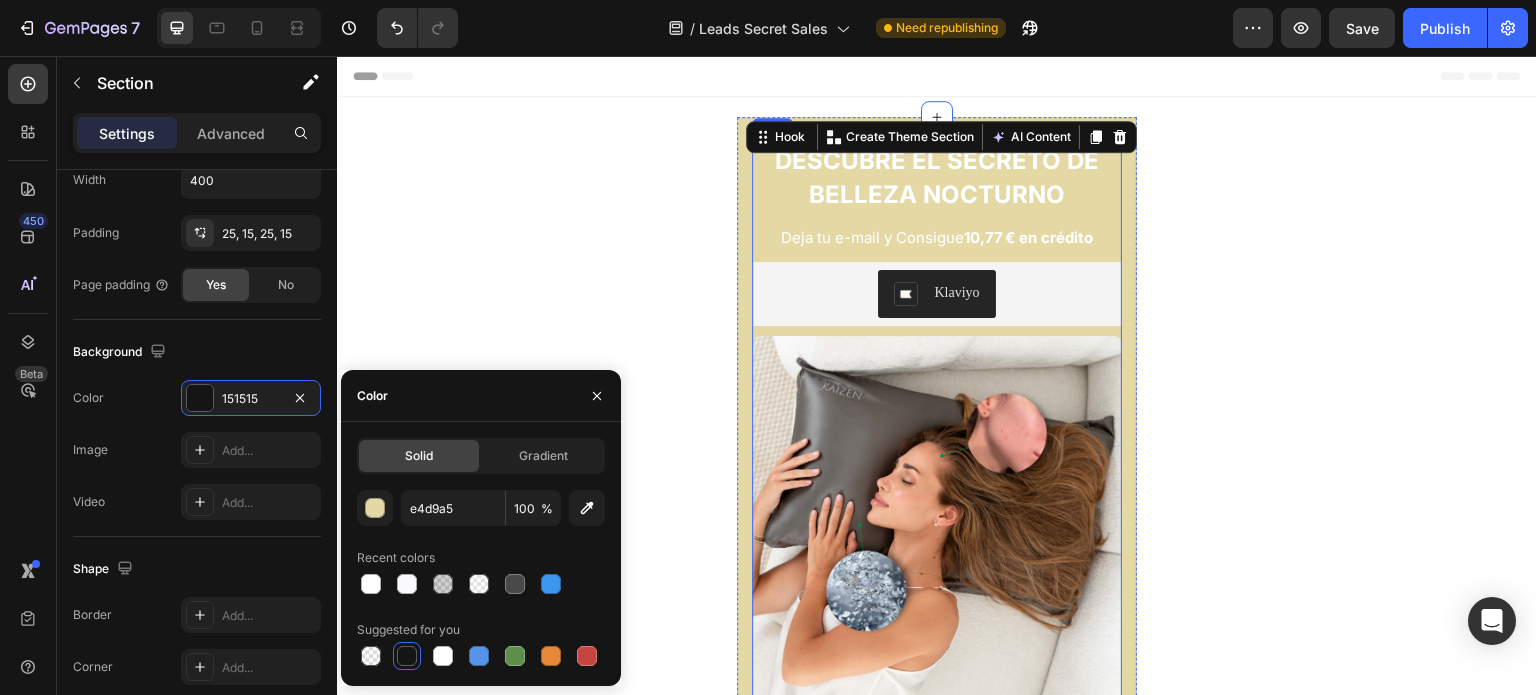 click on "Descubre el secreto de belleza nocturno" at bounding box center (937, 177) 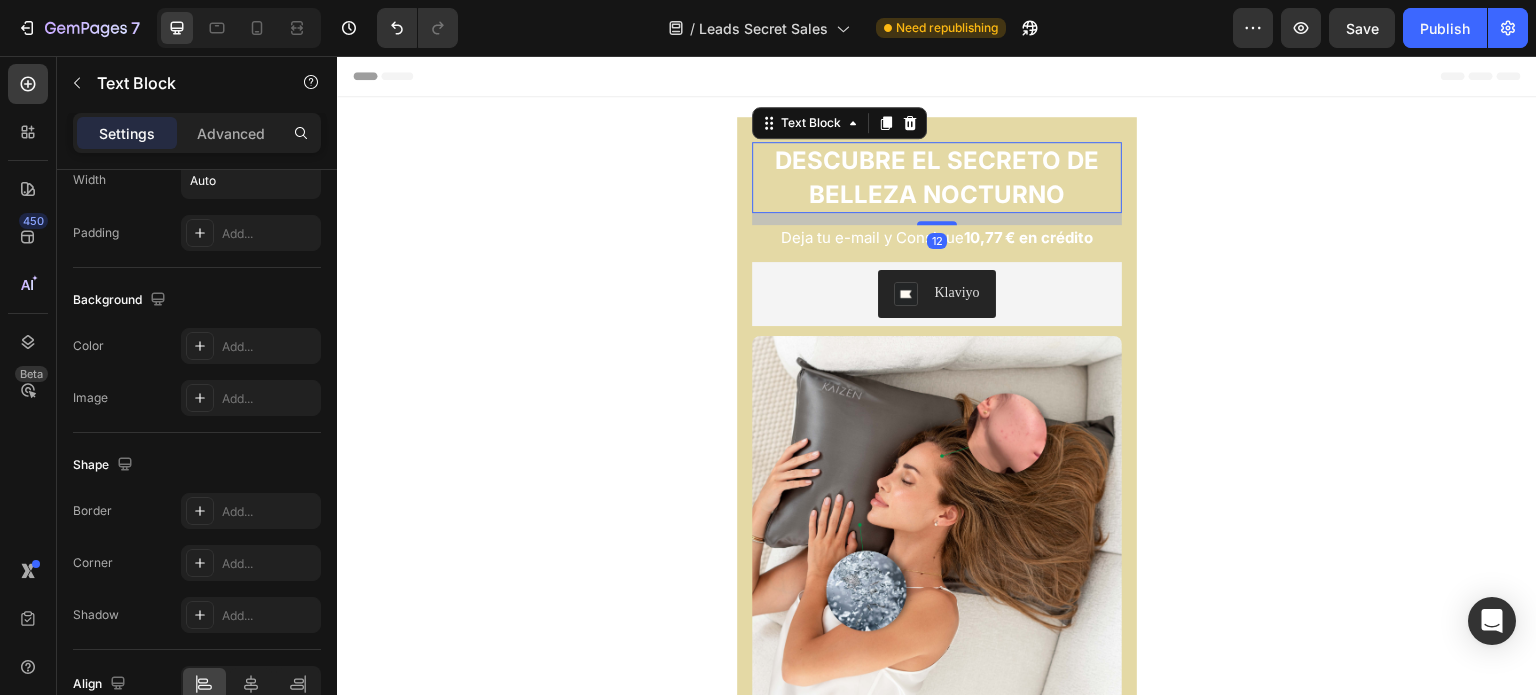 scroll, scrollTop: 0, scrollLeft: 0, axis: both 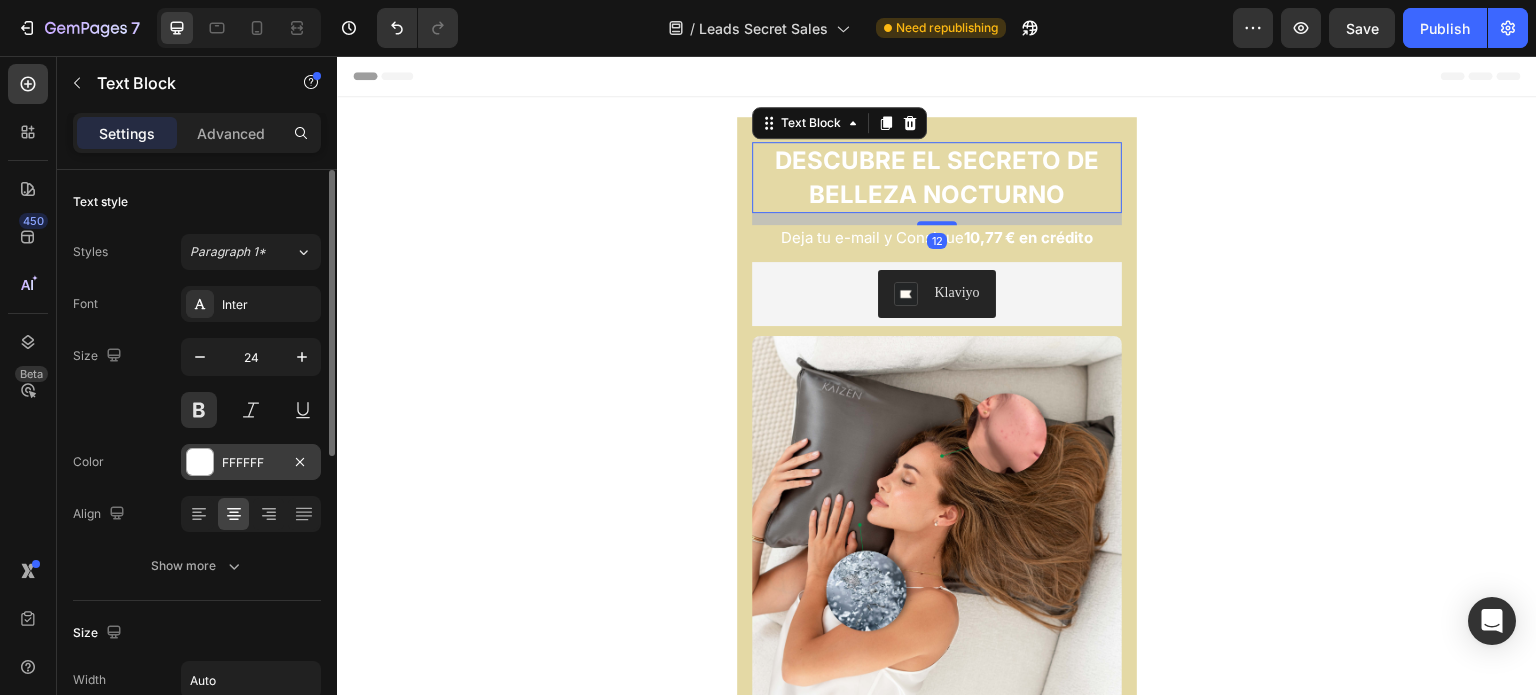 click at bounding box center [200, 462] 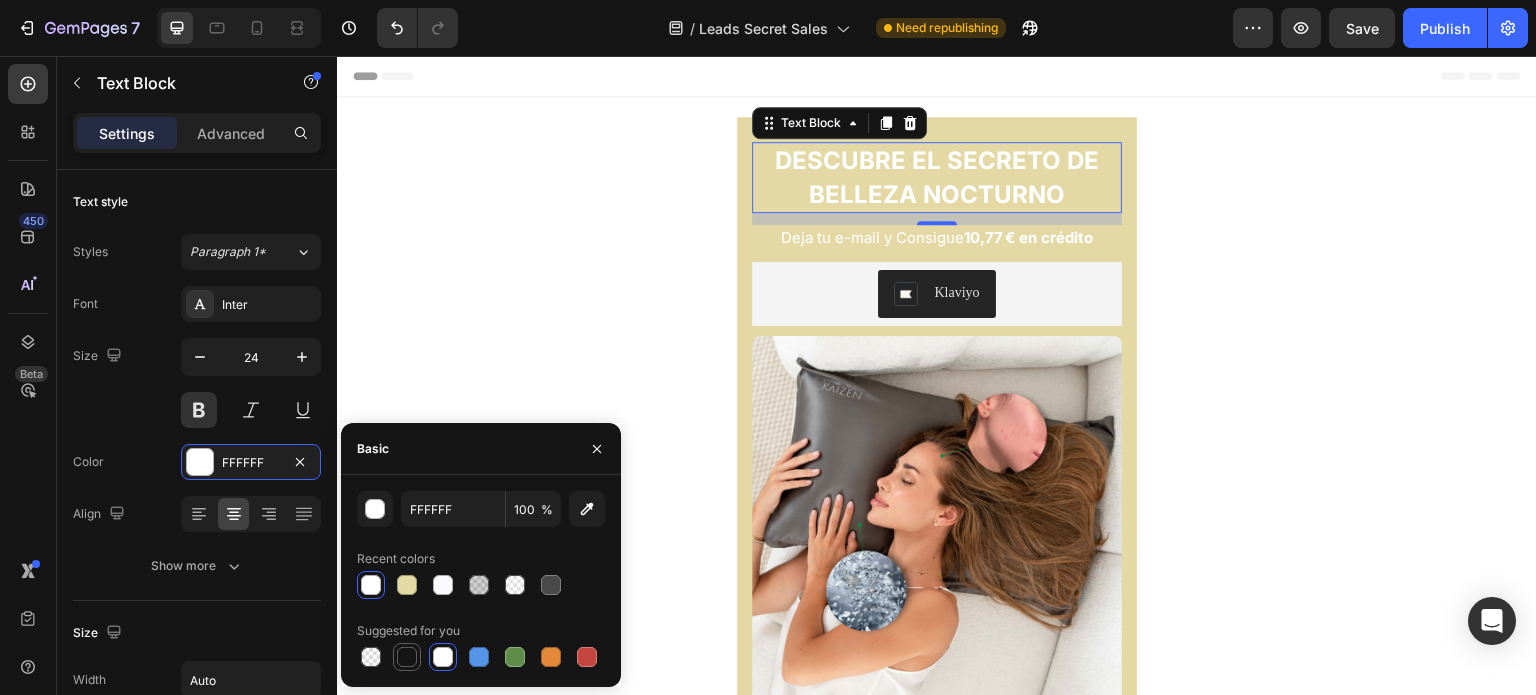click at bounding box center [407, 657] 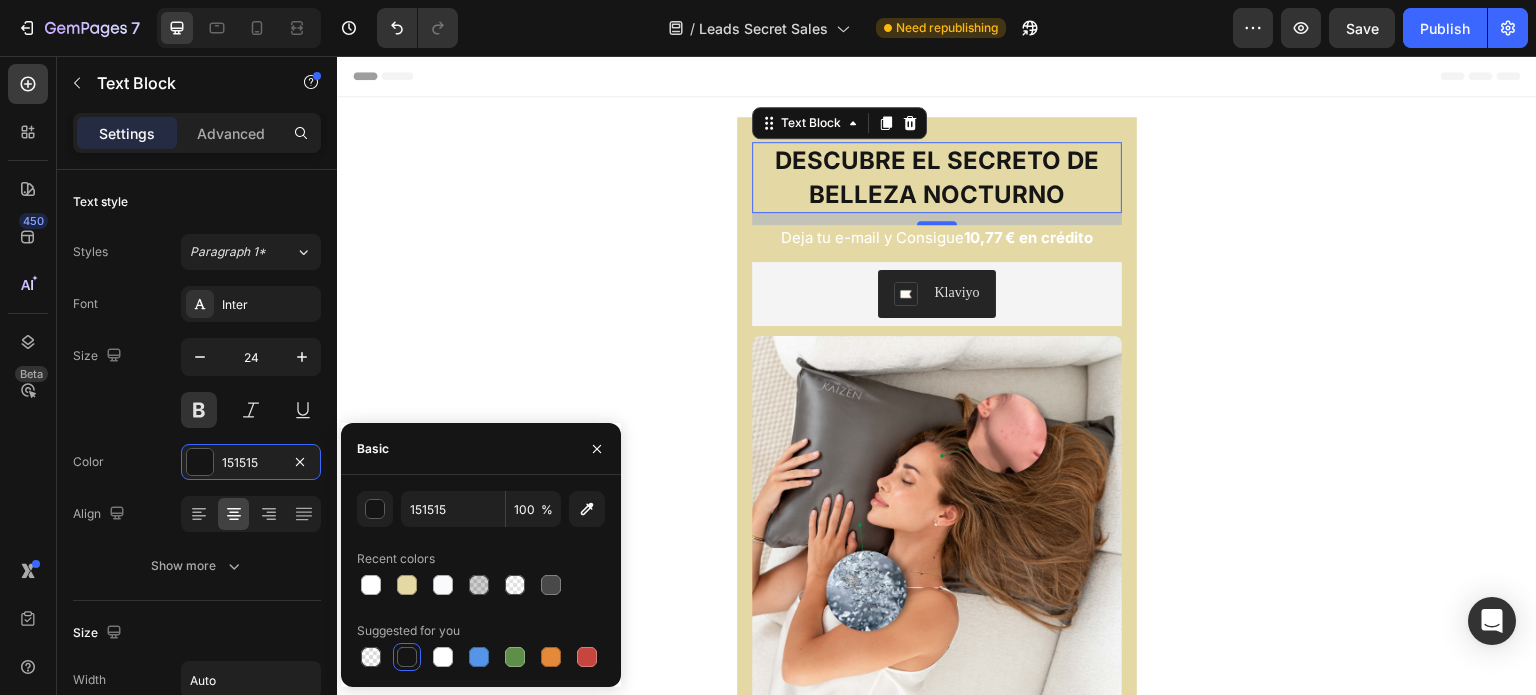 click on "Deja tu e-mail y Consigue  10,77 € en crédito" at bounding box center [937, 237] 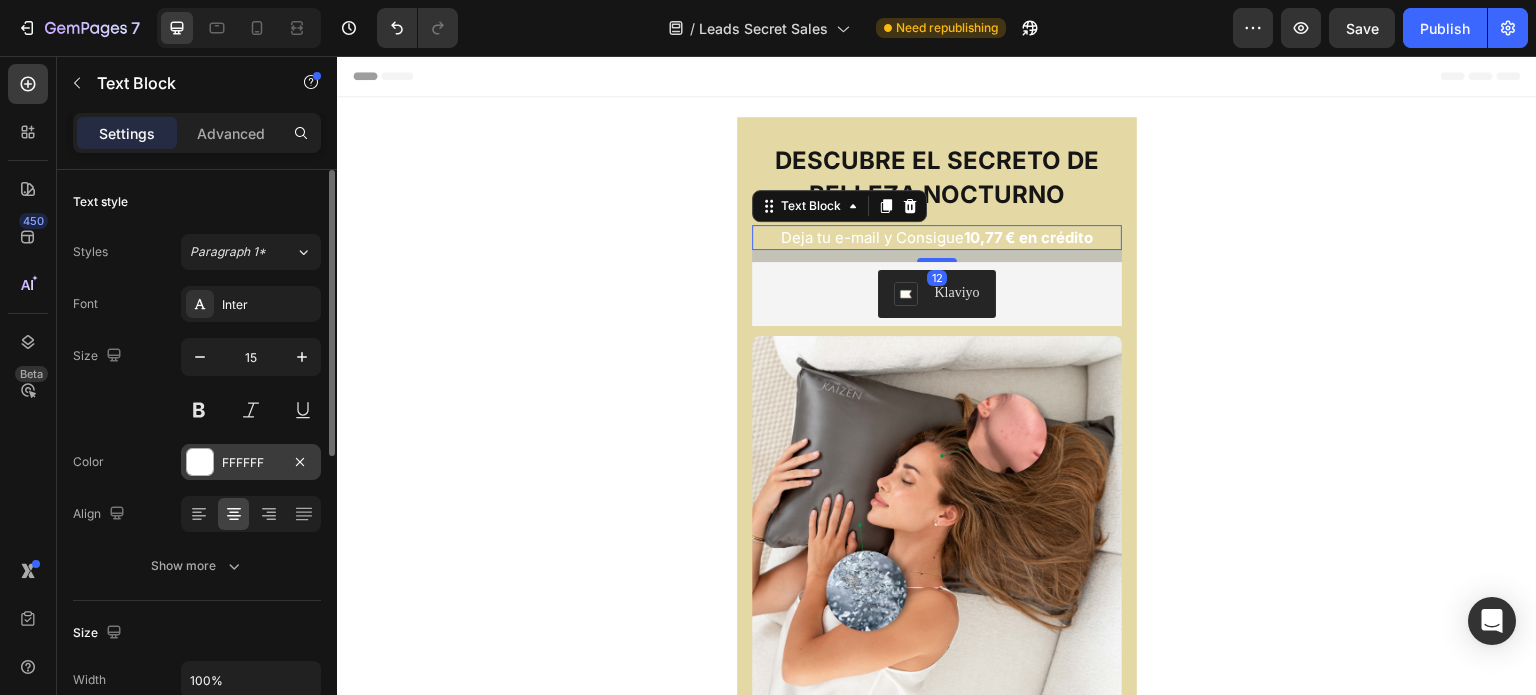 click on "FFFFFF" at bounding box center (251, 463) 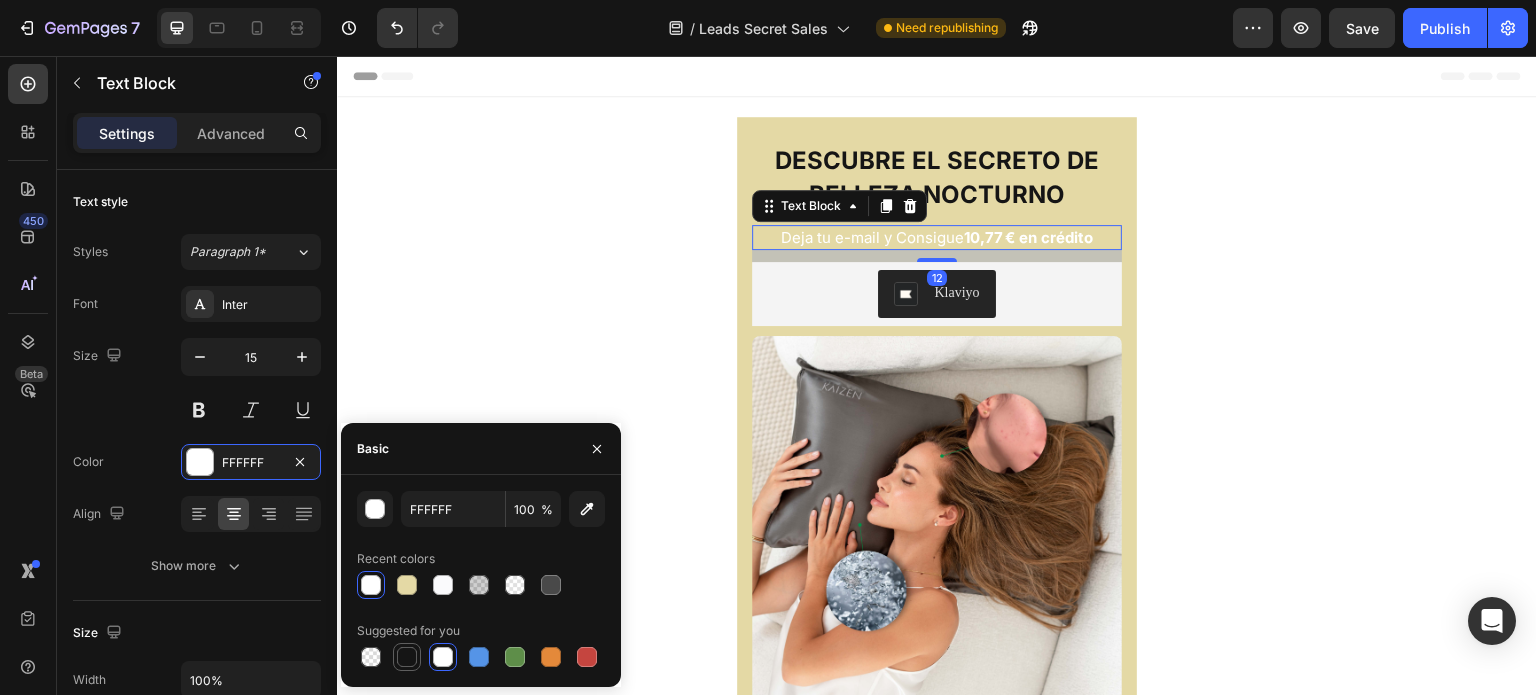 click at bounding box center [407, 657] 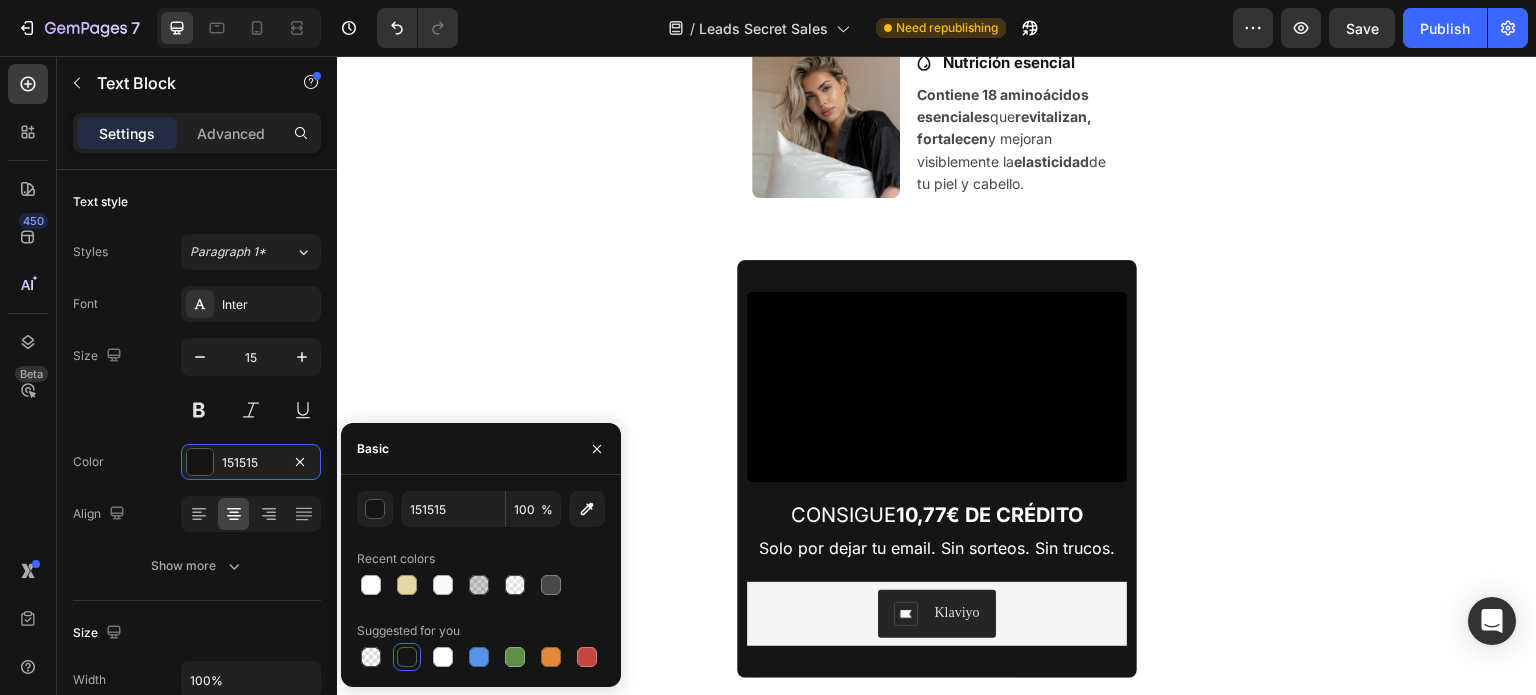 scroll, scrollTop: 1500, scrollLeft: 0, axis: vertical 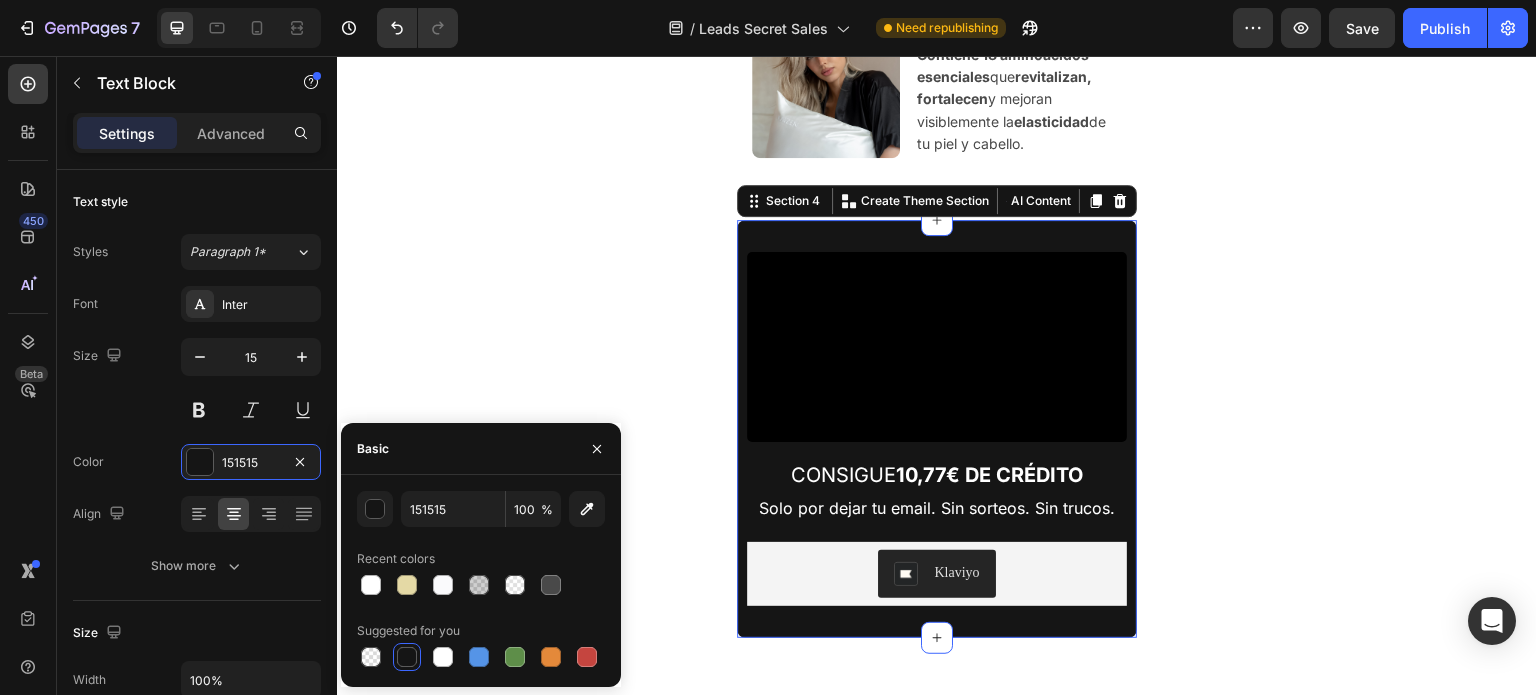 click on "Video CONSIGUE  10,77€ DE CRÉDITO Heading Row Solo por dejar tu email. Sin sorteos. Sin trucos. Text Block Klaviyo Klaviyo Section 4   Create Theme Section AI Content Write with GemAI What would you like to describe here? Tone and Voice Persuasive Product Bamboo Set Duo (Toalla Baño + Set de 2 Faciales) Show more Generate" at bounding box center [937, 429] 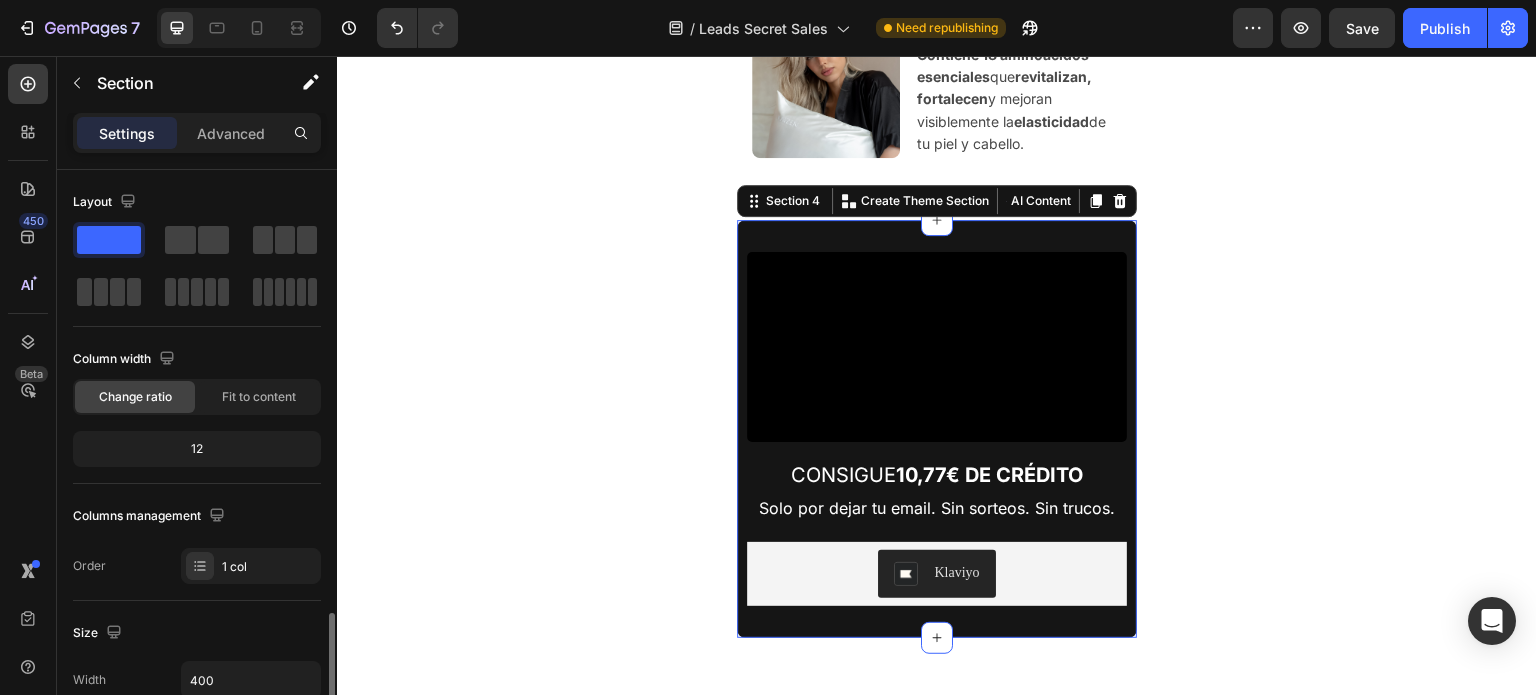 scroll, scrollTop: 500, scrollLeft: 0, axis: vertical 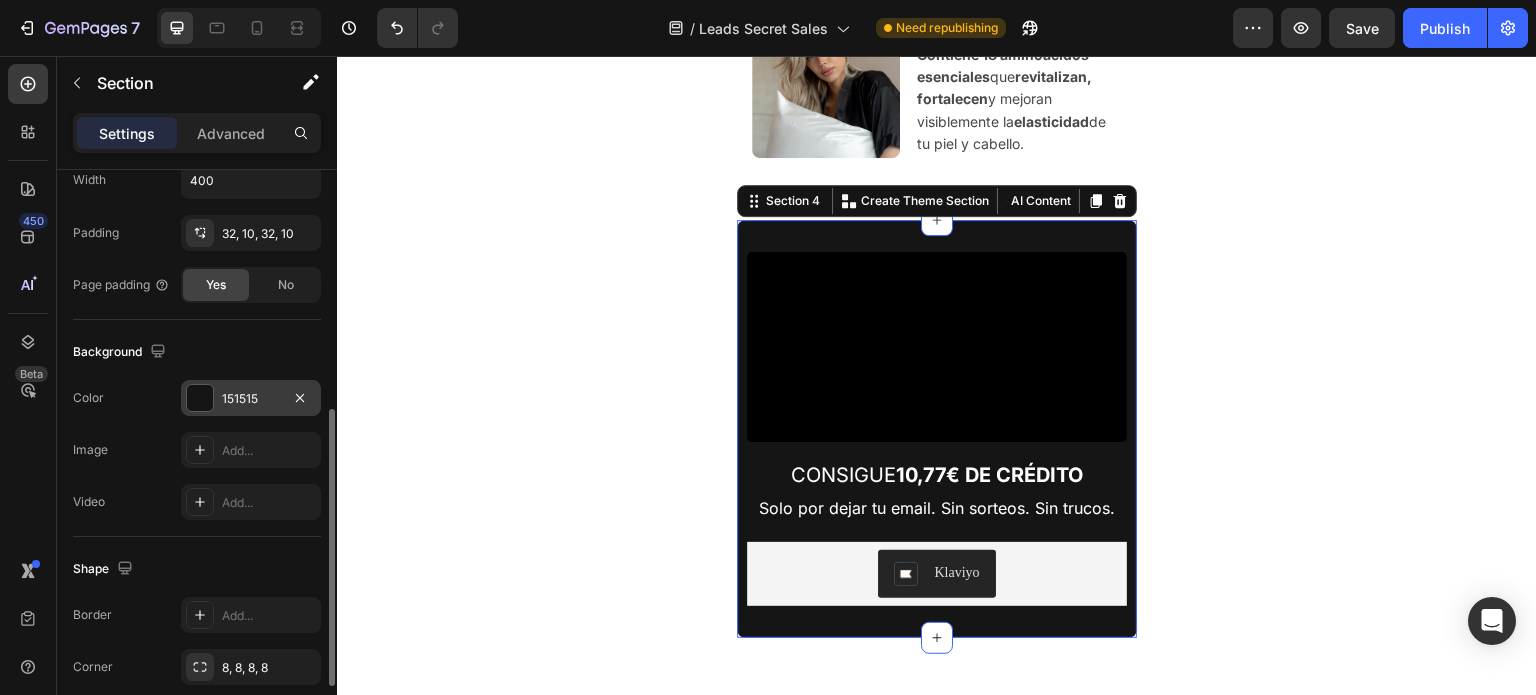 click on "151515" at bounding box center (251, 399) 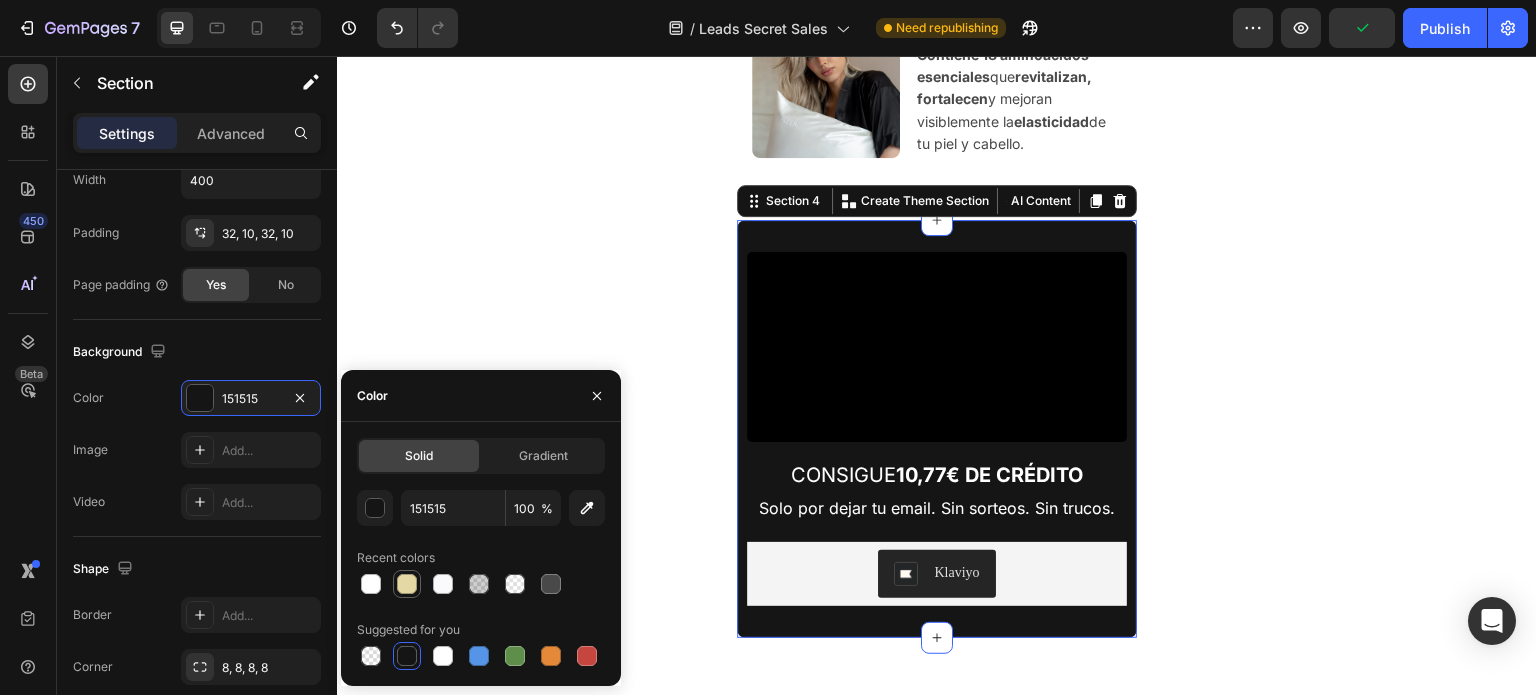 click at bounding box center (407, 584) 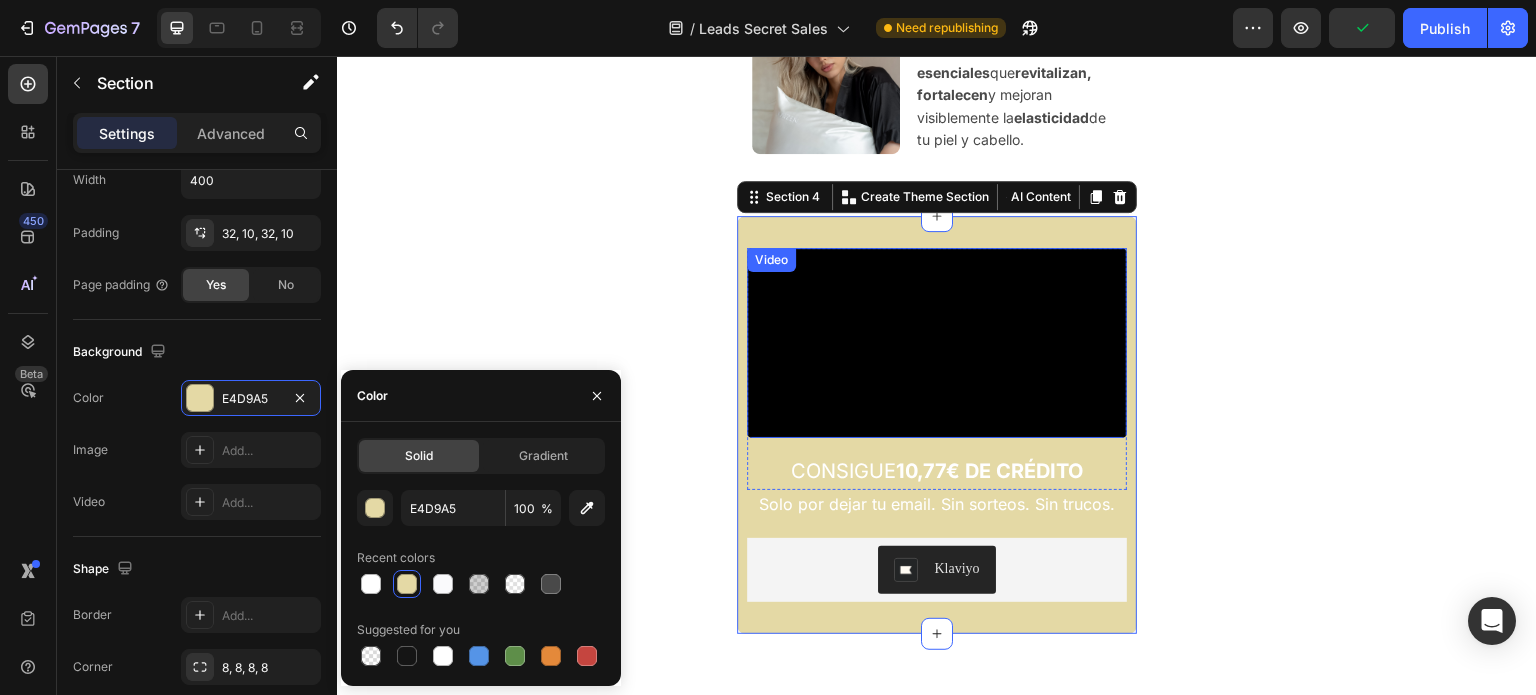 scroll, scrollTop: 1700, scrollLeft: 0, axis: vertical 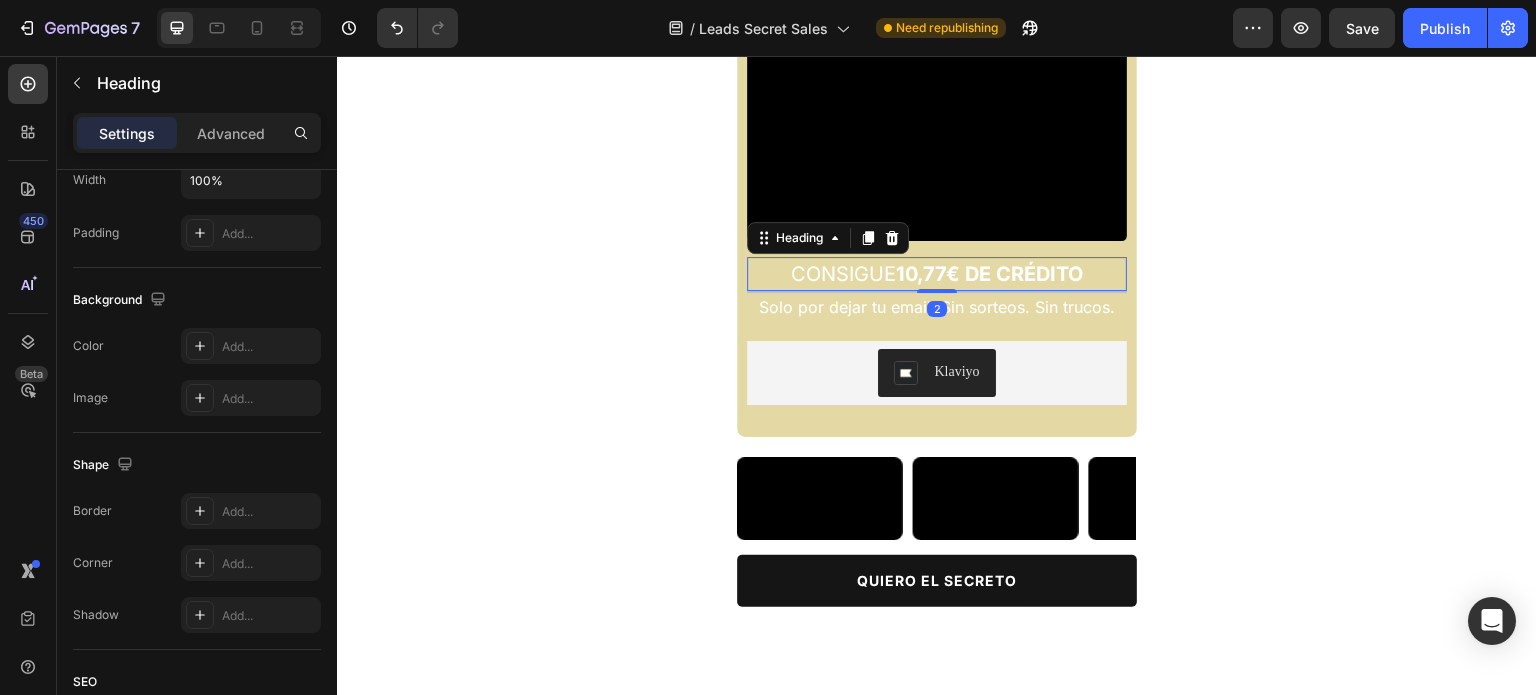 click on "10,77€ DE CRÉDITO" at bounding box center (990, 274) 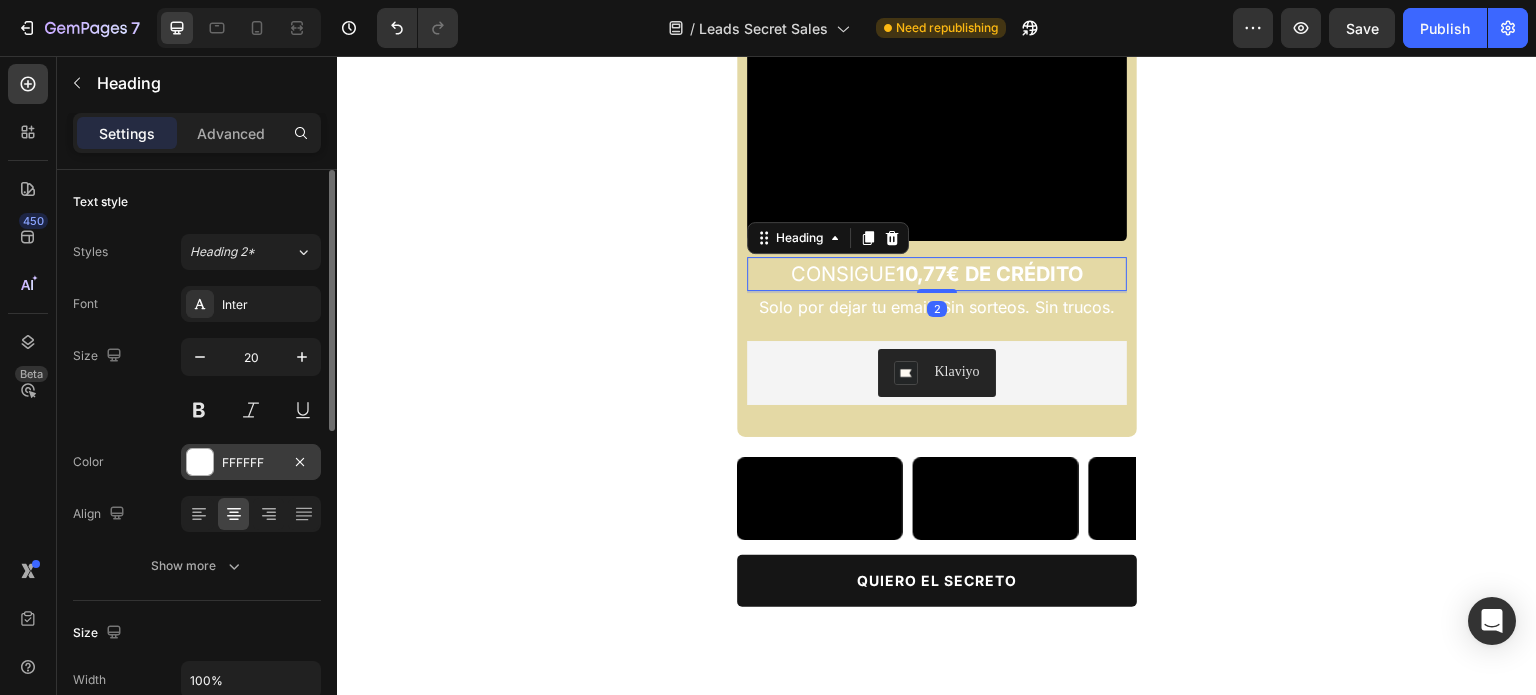 click on "FFFFFF" at bounding box center [251, 463] 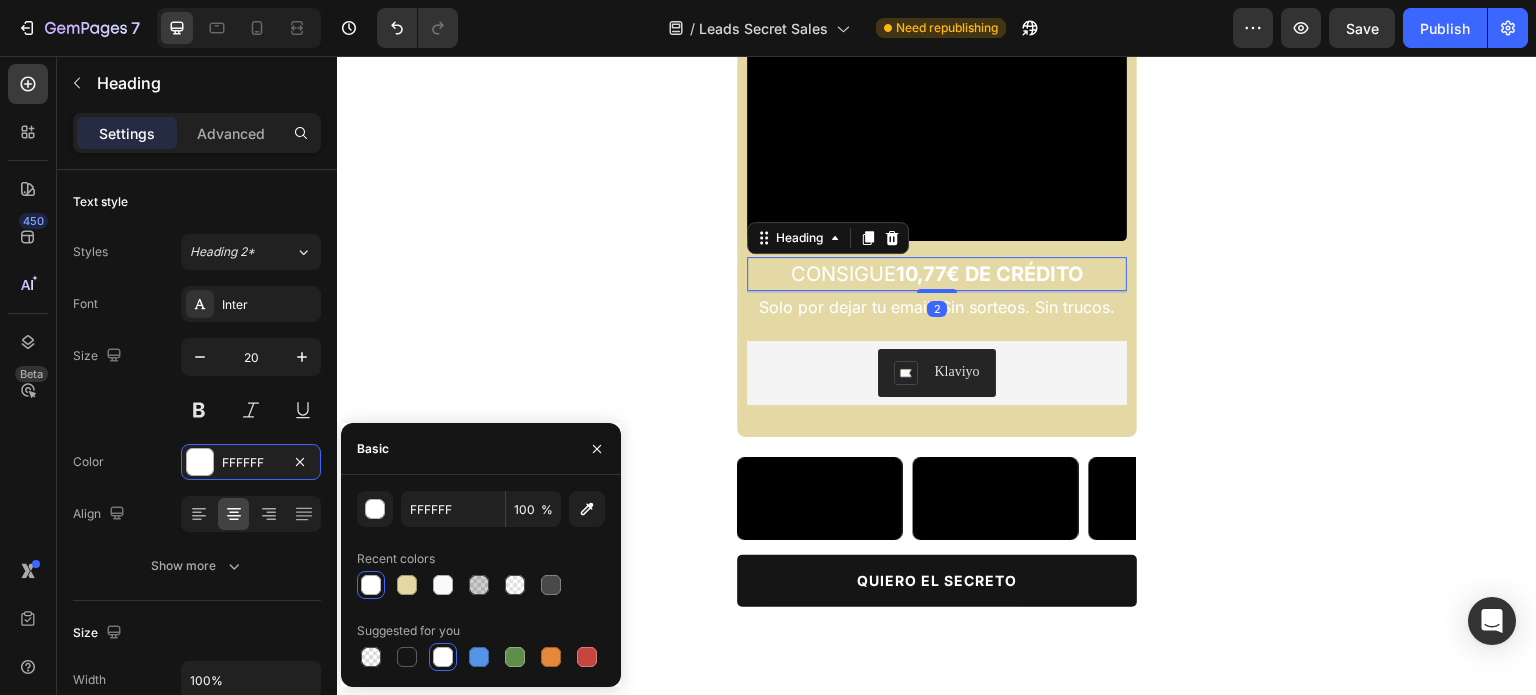 drag, startPoint x: 401, startPoint y: 659, endPoint x: 464, endPoint y: 625, distance: 71.5891 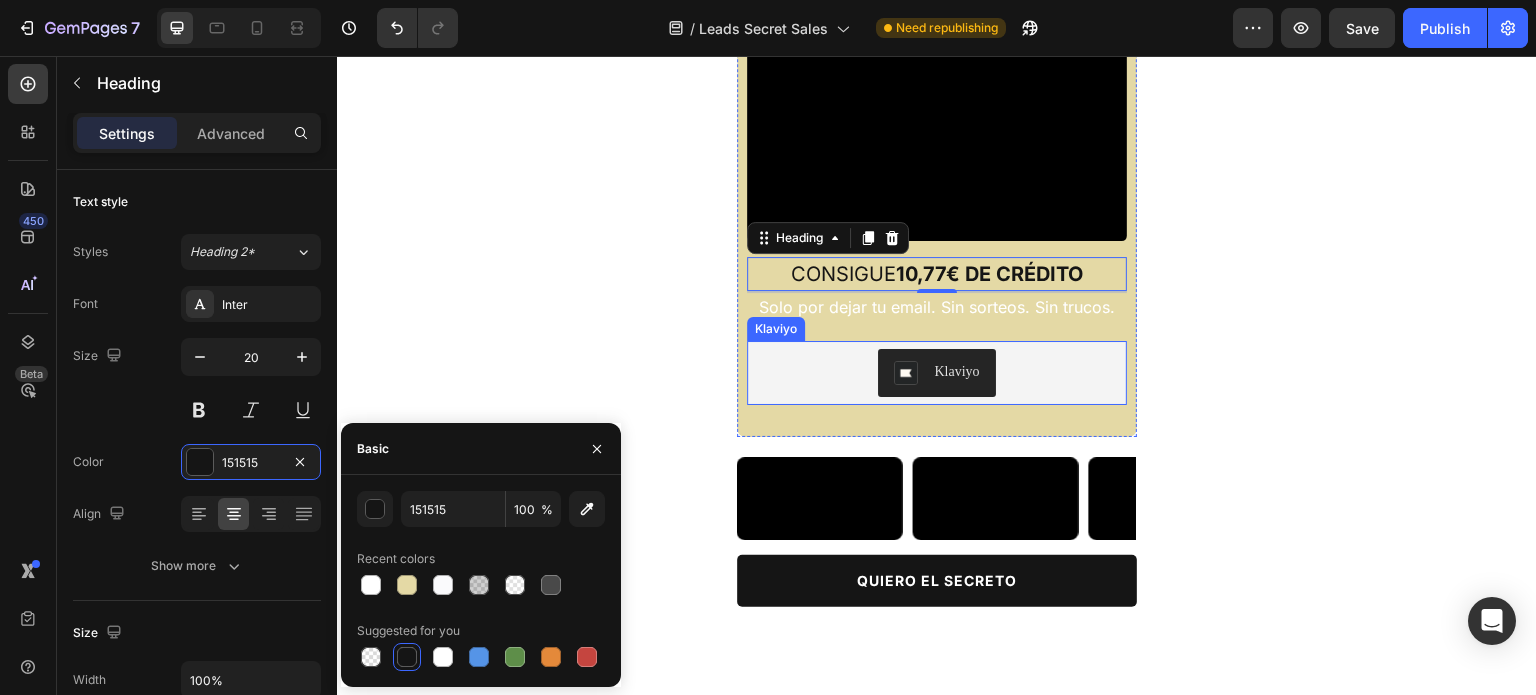 click on "Solo por dejar tu email. Sin sorteos. Sin trucos." at bounding box center (937, 307) 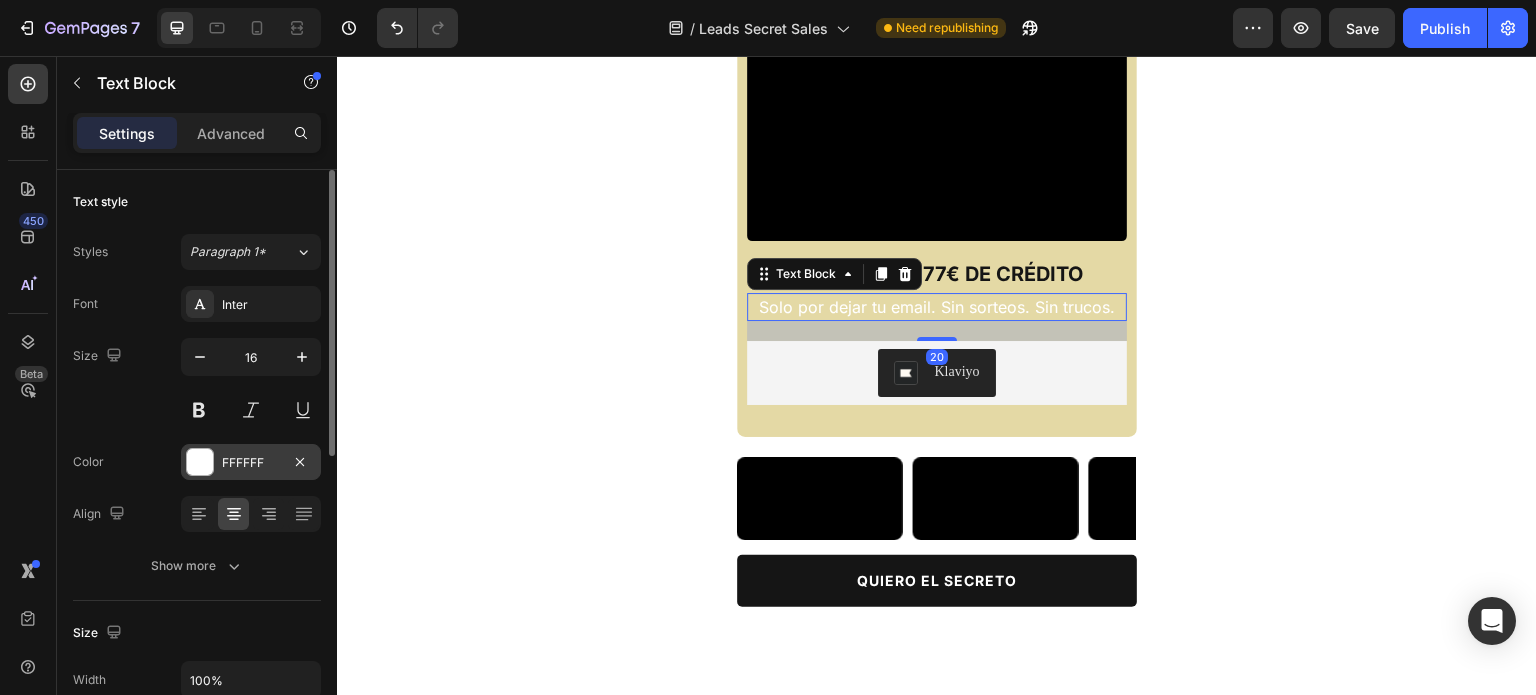 click on "FFFFFF" at bounding box center (251, 462) 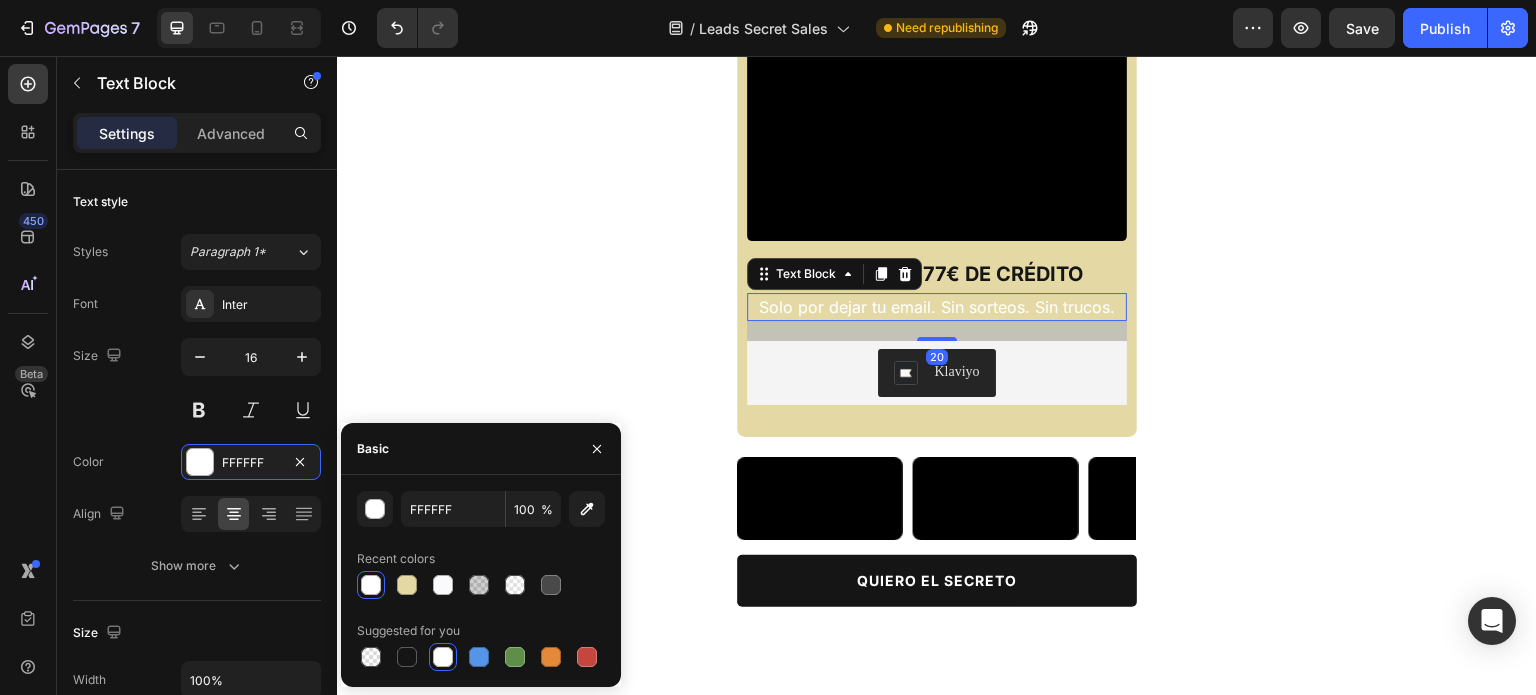 drag, startPoint x: 406, startPoint y: 651, endPoint x: 431, endPoint y: 646, distance: 25.495098 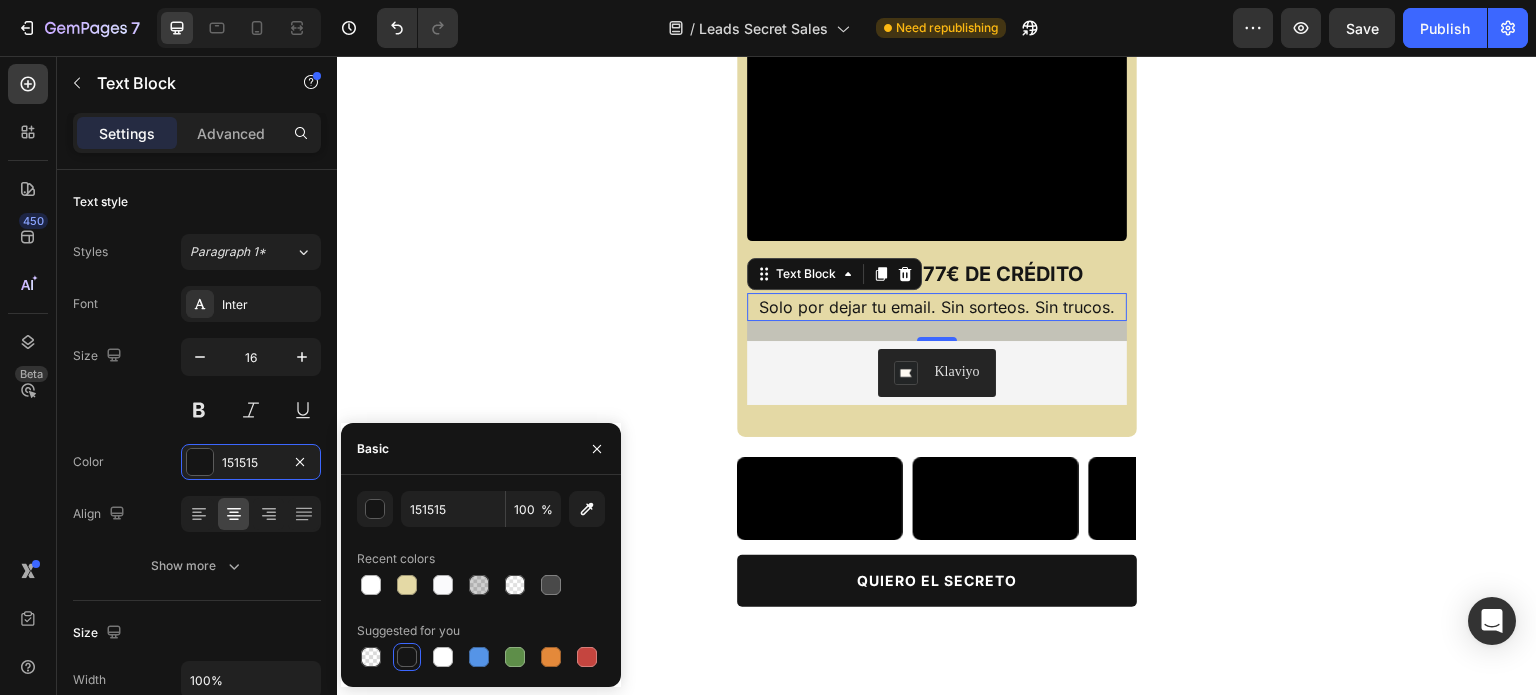 click on "Video CONSIGUE  10,77€ DE CRÉDITO Heading Row Solo por dejar tu email. Sin sorteos. Sin trucos. Text Block   20 Klaviyo Klaviyo Section 4
Video Row Video Row Video Video Video Video Video
Carousel QUIERO EL SECRETO Button Section 5 Root" at bounding box center [937, 218] 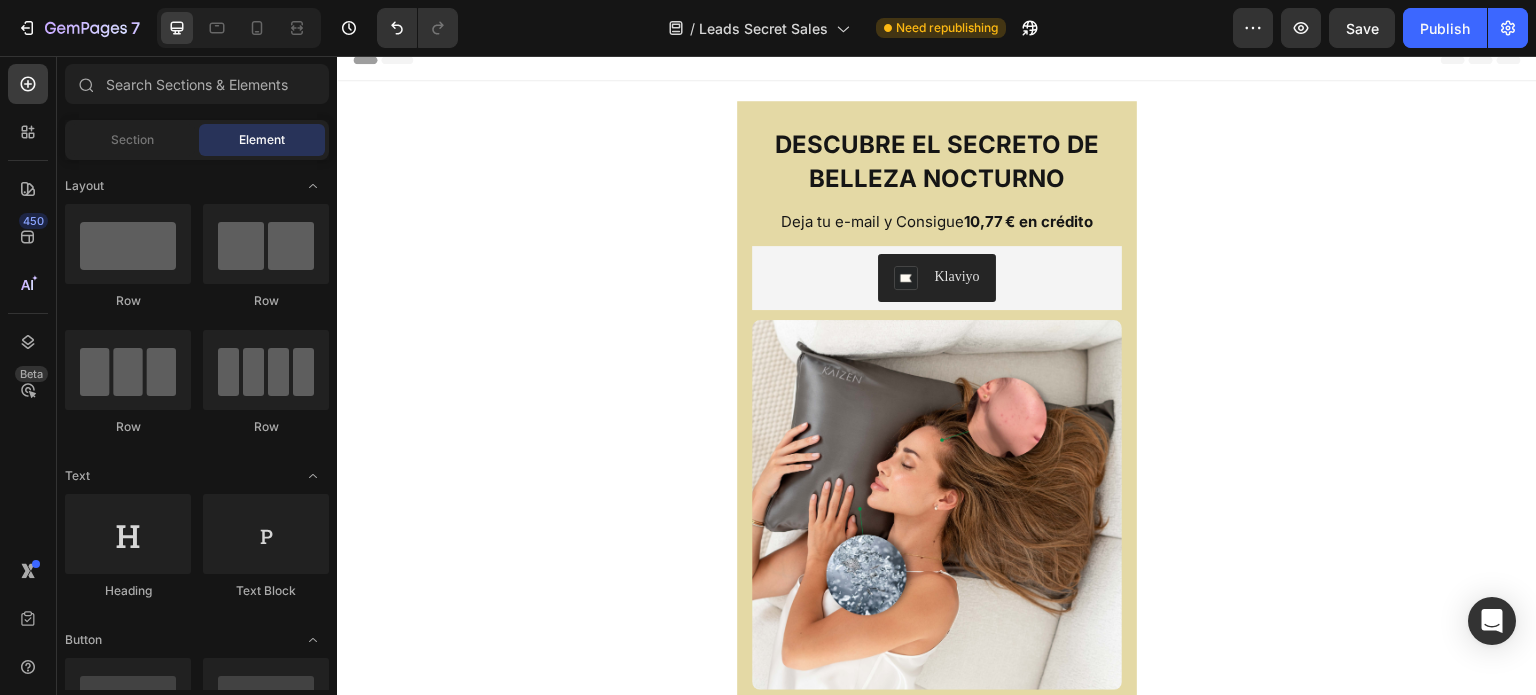 scroll, scrollTop: 0, scrollLeft: 0, axis: both 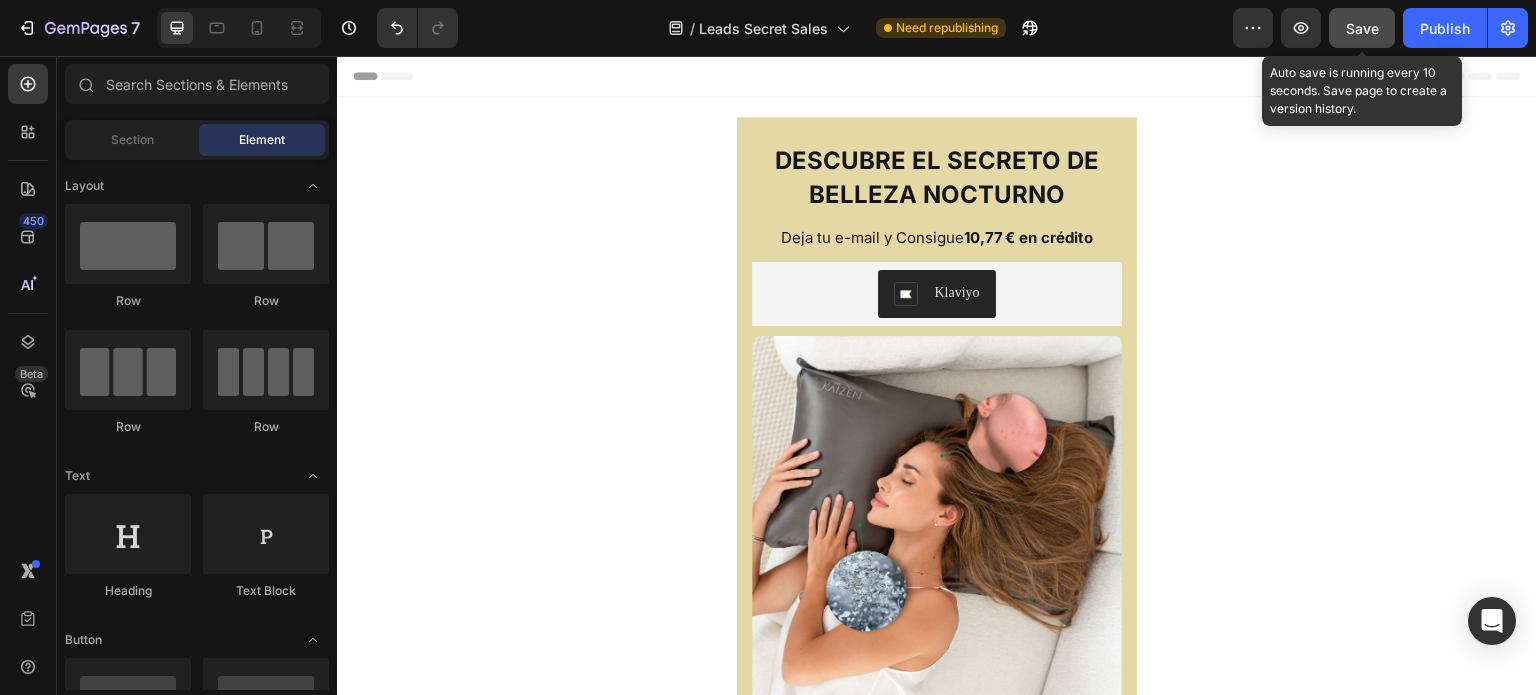 click on "Save" 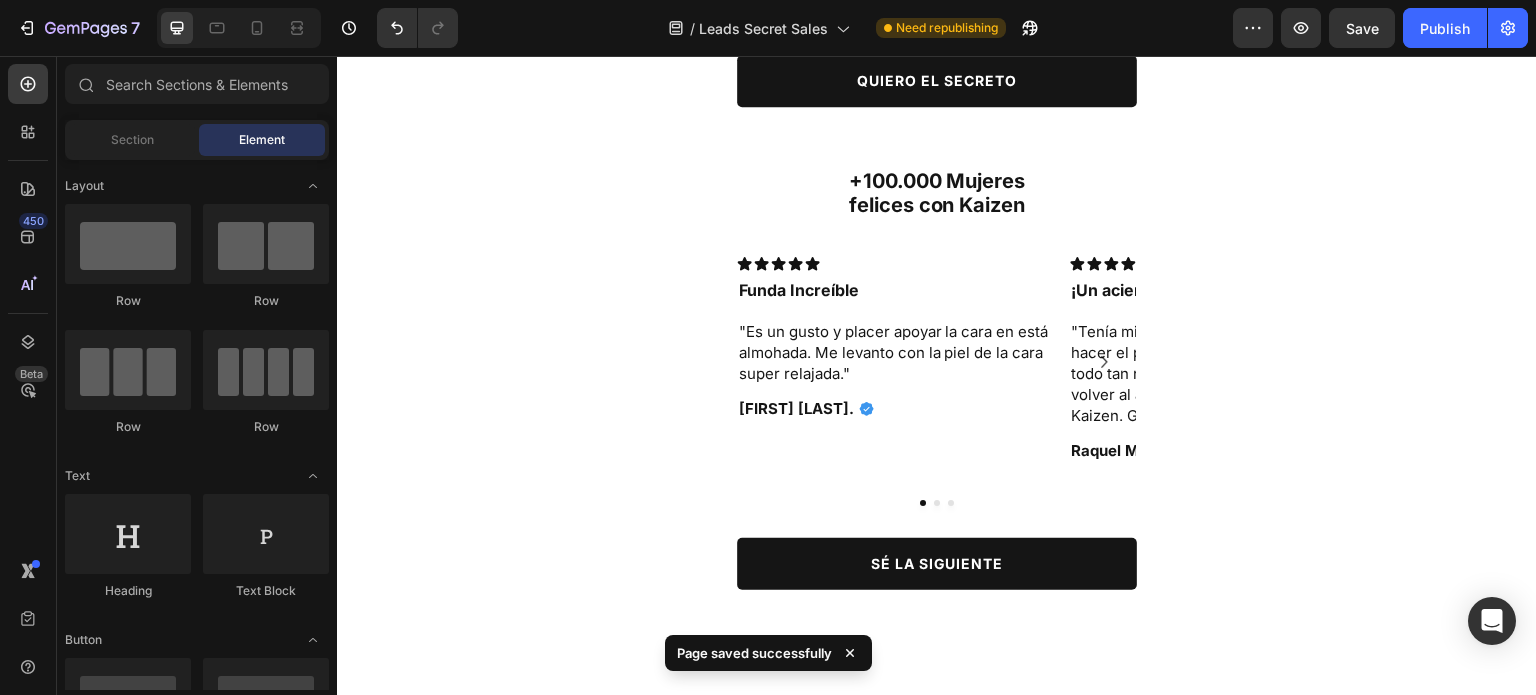 scroll, scrollTop: 1800, scrollLeft: 0, axis: vertical 